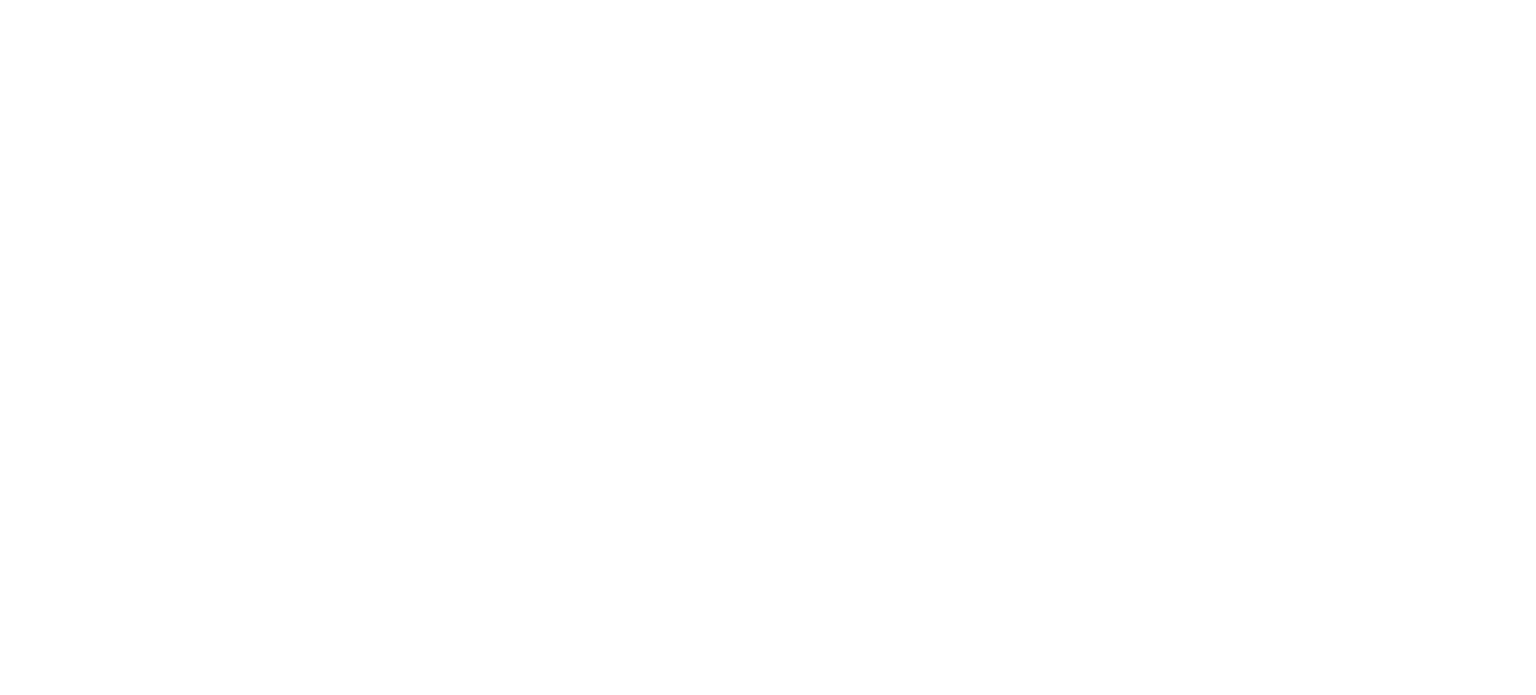 scroll, scrollTop: 0, scrollLeft: 0, axis: both 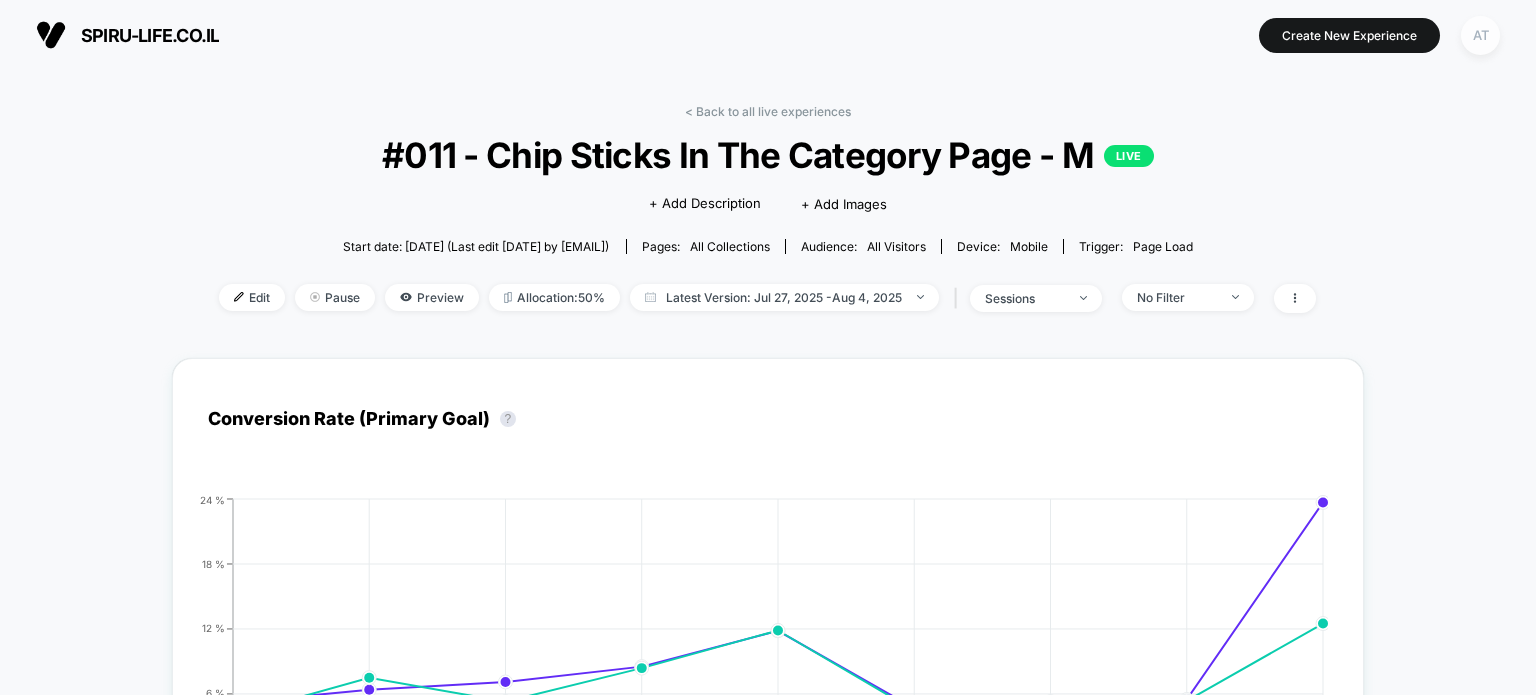 drag, startPoint x: 1481, startPoint y: 37, endPoint x: 1473, endPoint y: 47, distance: 12.806249 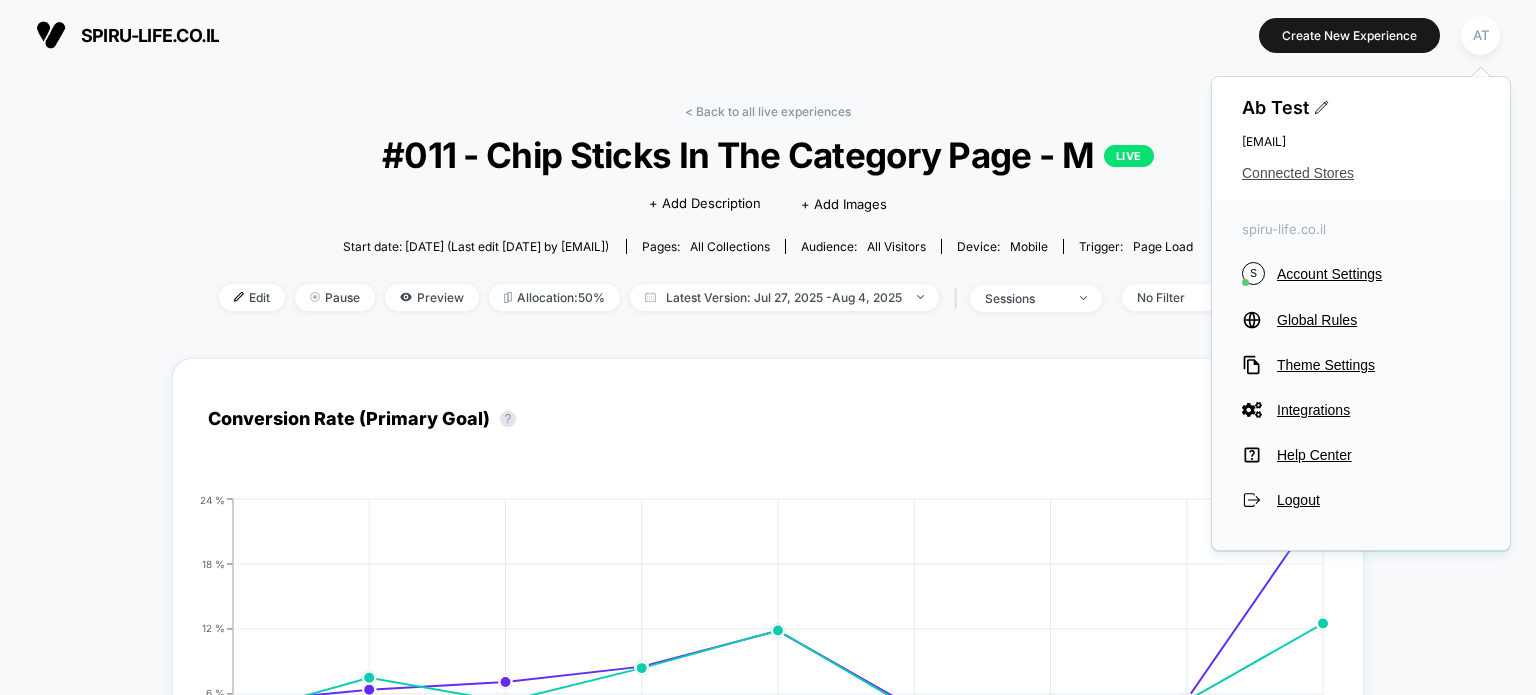 click on "Connected Stores" at bounding box center [1361, 173] 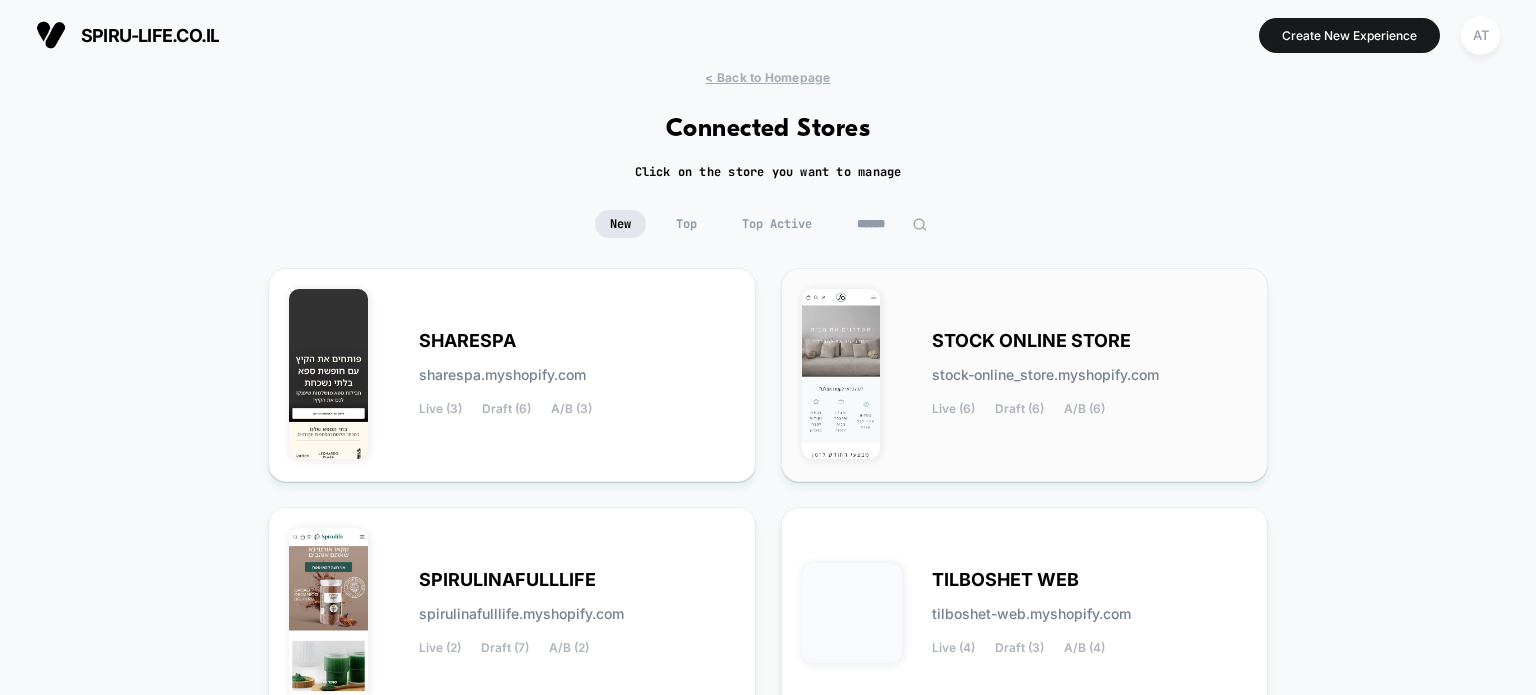 click on "STOCK ONLINE STORE stock-online_store.myshopify.com Live (6) Draft (6) A/B (6)" at bounding box center (1025, 375) 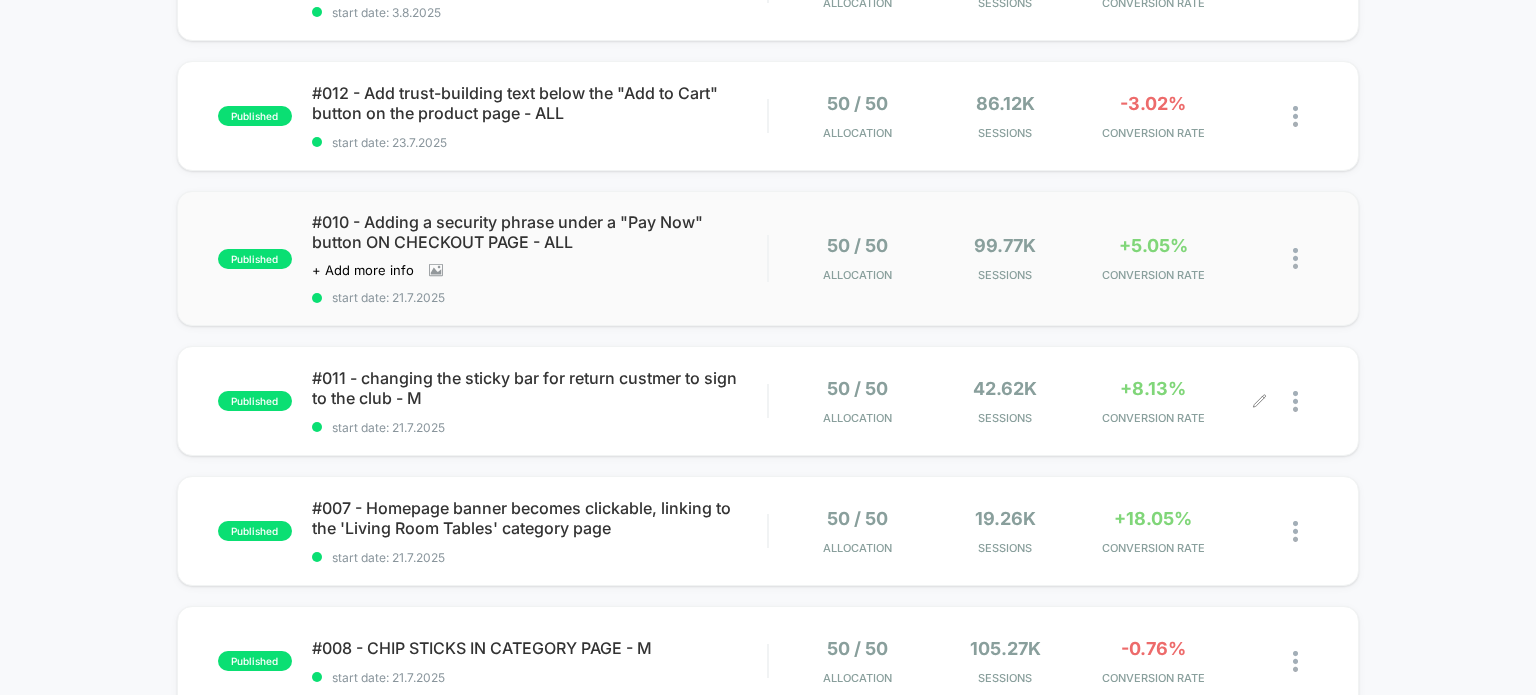 scroll, scrollTop: 100, scrollLeft: 0, axis: vertical 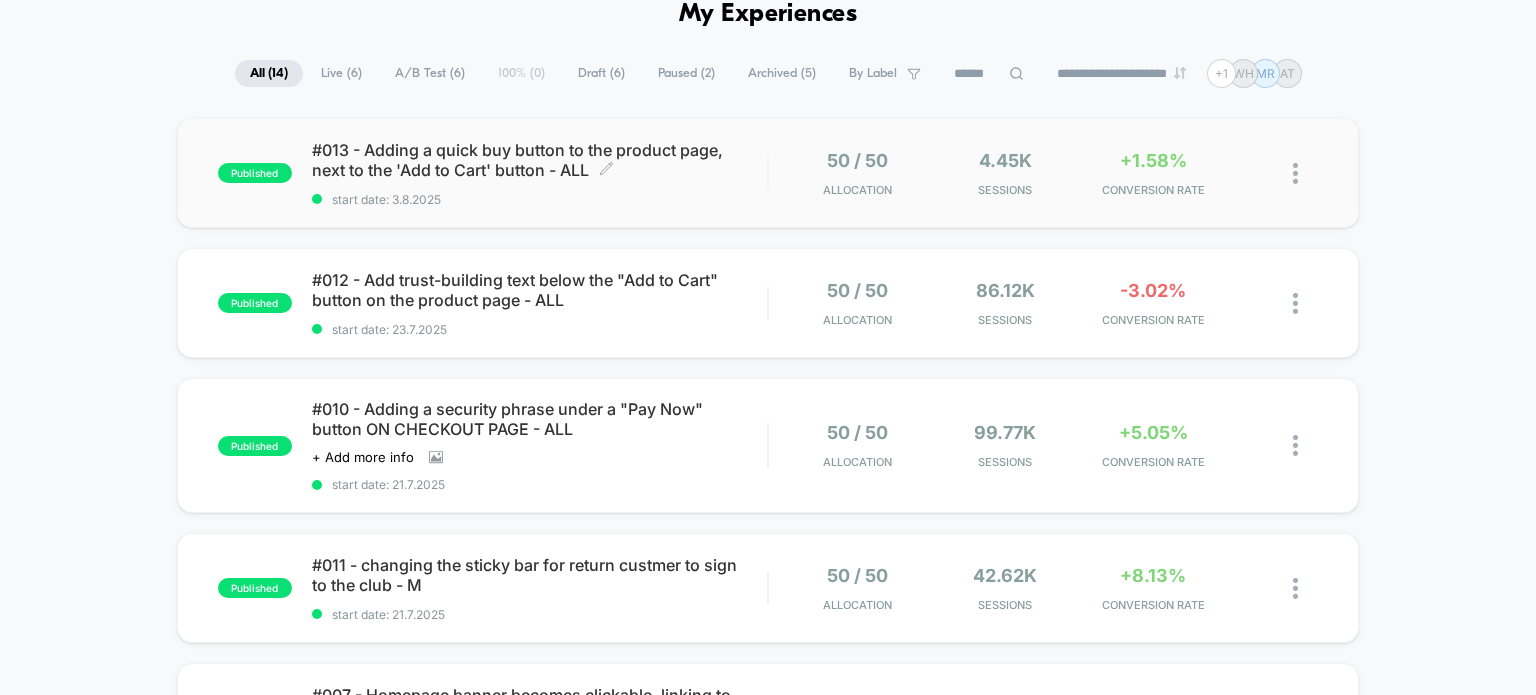 click on "#013 - Adding a quick buy button to the product page, next to the 'Add to Cart' button - ALL Click to edit experience details Click to edit experience details start date: 3.8.2025" at bounding box center [540, 173] 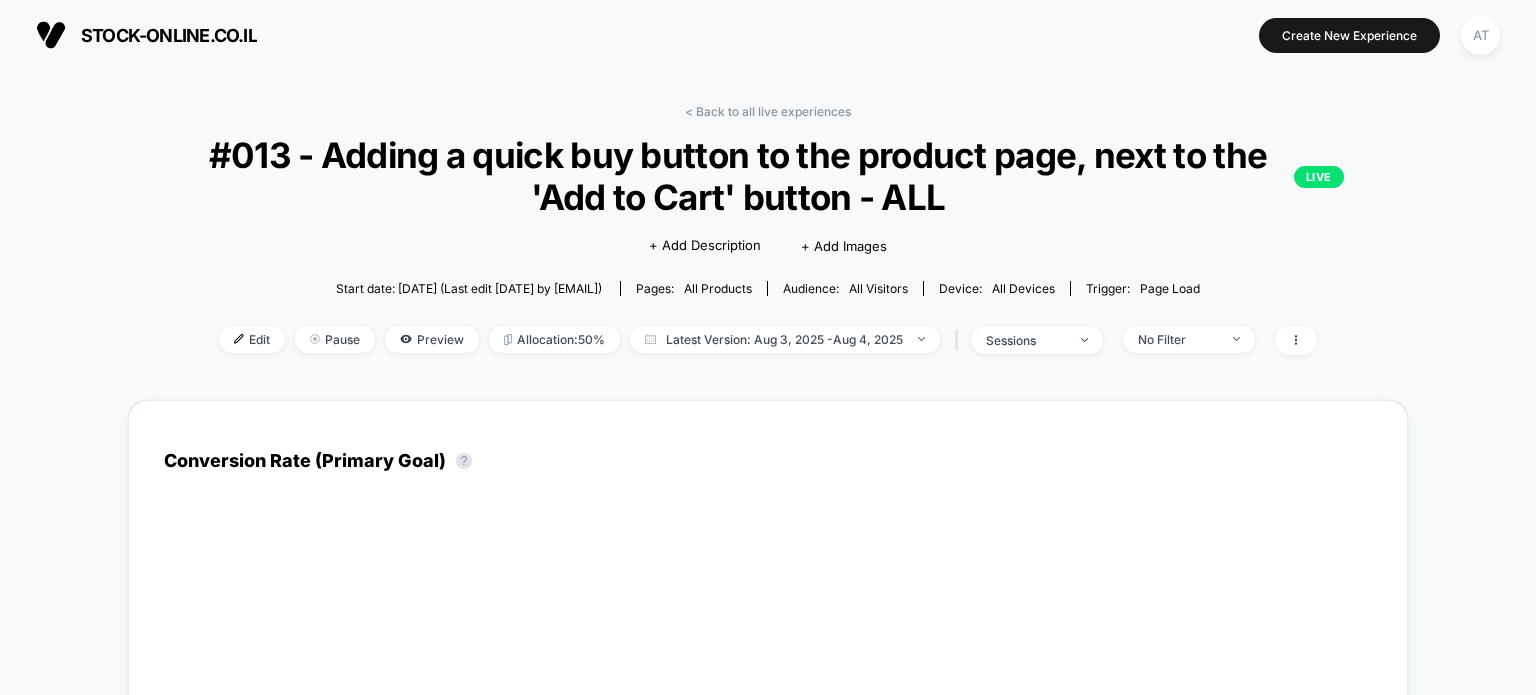scroll, scrollTop: 300, scrollLeft: 0, axis: vertical 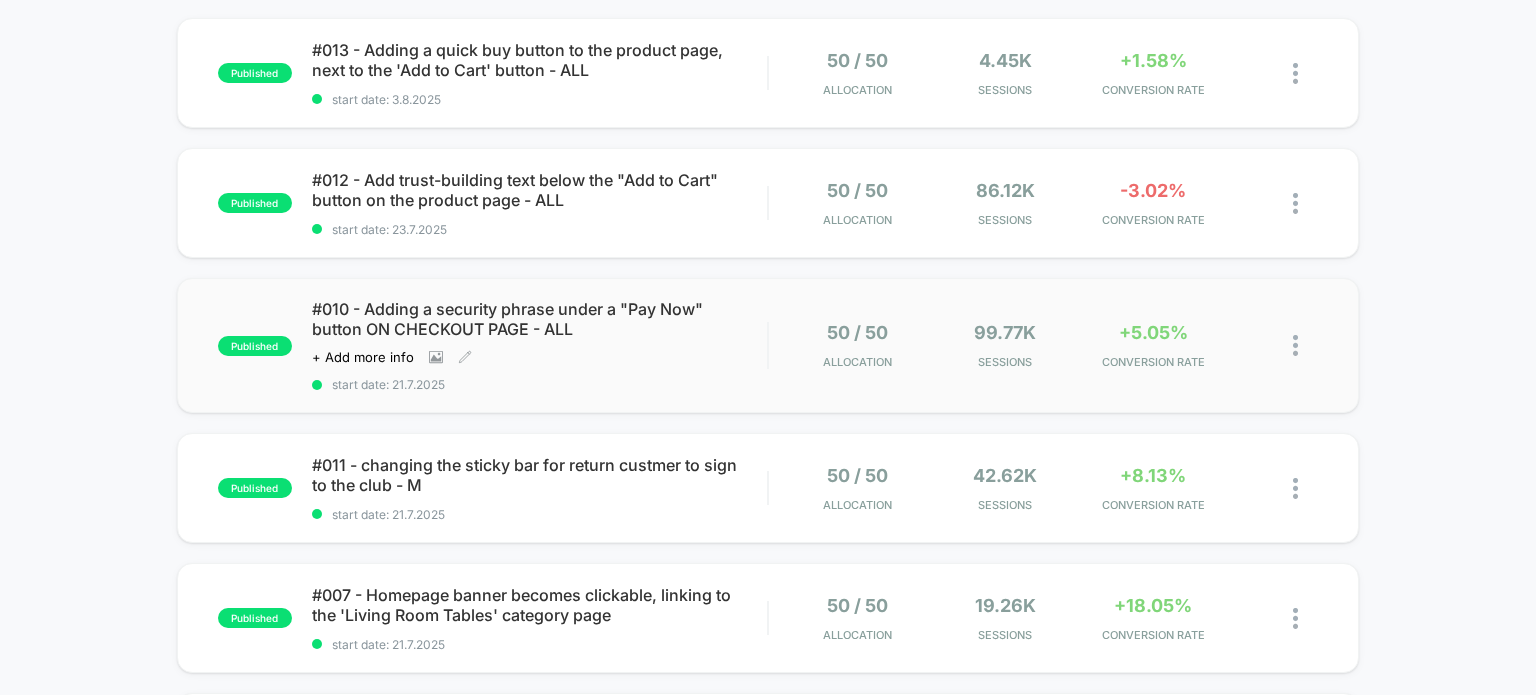 click on "#010 - Adding a security phrase under a "Pay Now" button ON CHECKOUT PAGE - ALL" at bounding box center [540, 319] 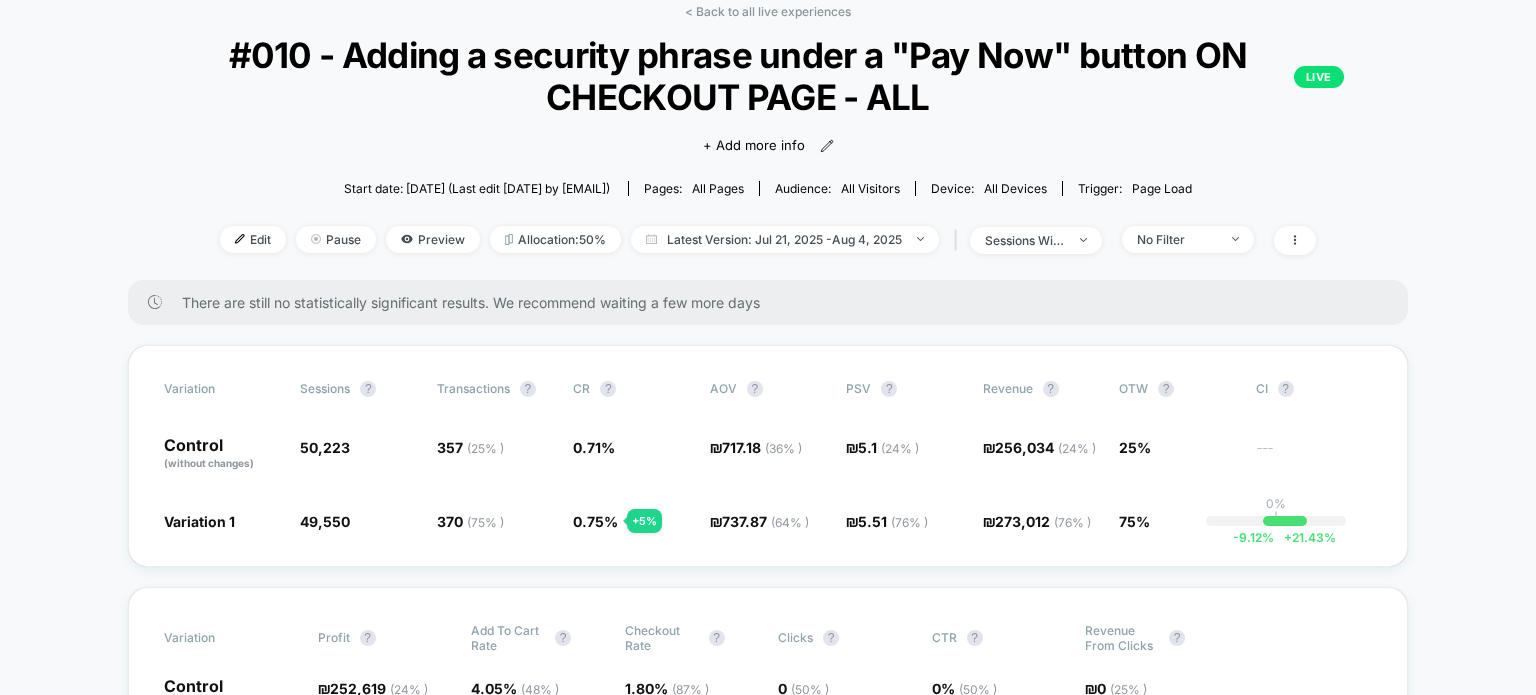 scroll, scrollTop: 100, scrollLeft: 0, axis: vertical 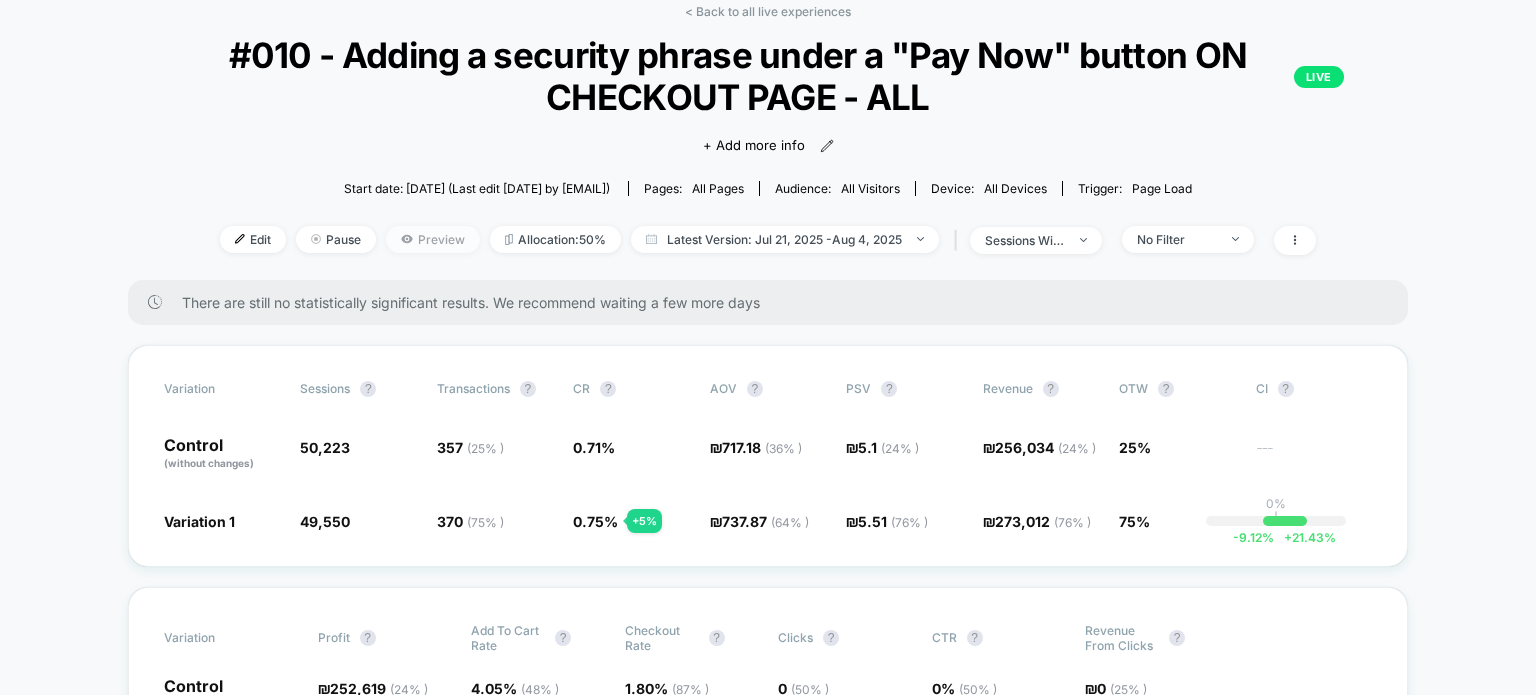 click on "Preview" at bounding box center (433, 239) 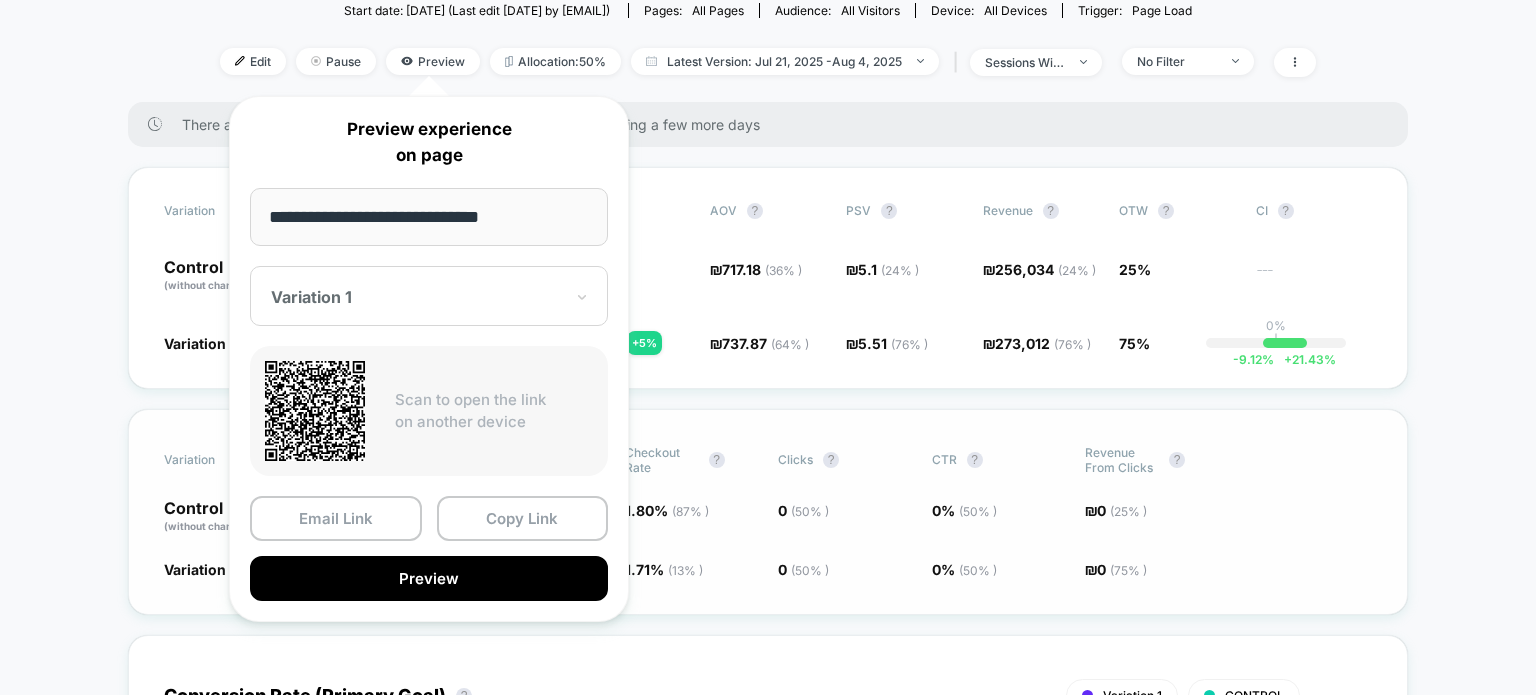 scroll, scrollTop: 400, scrollLeft: 0, axis: vertical 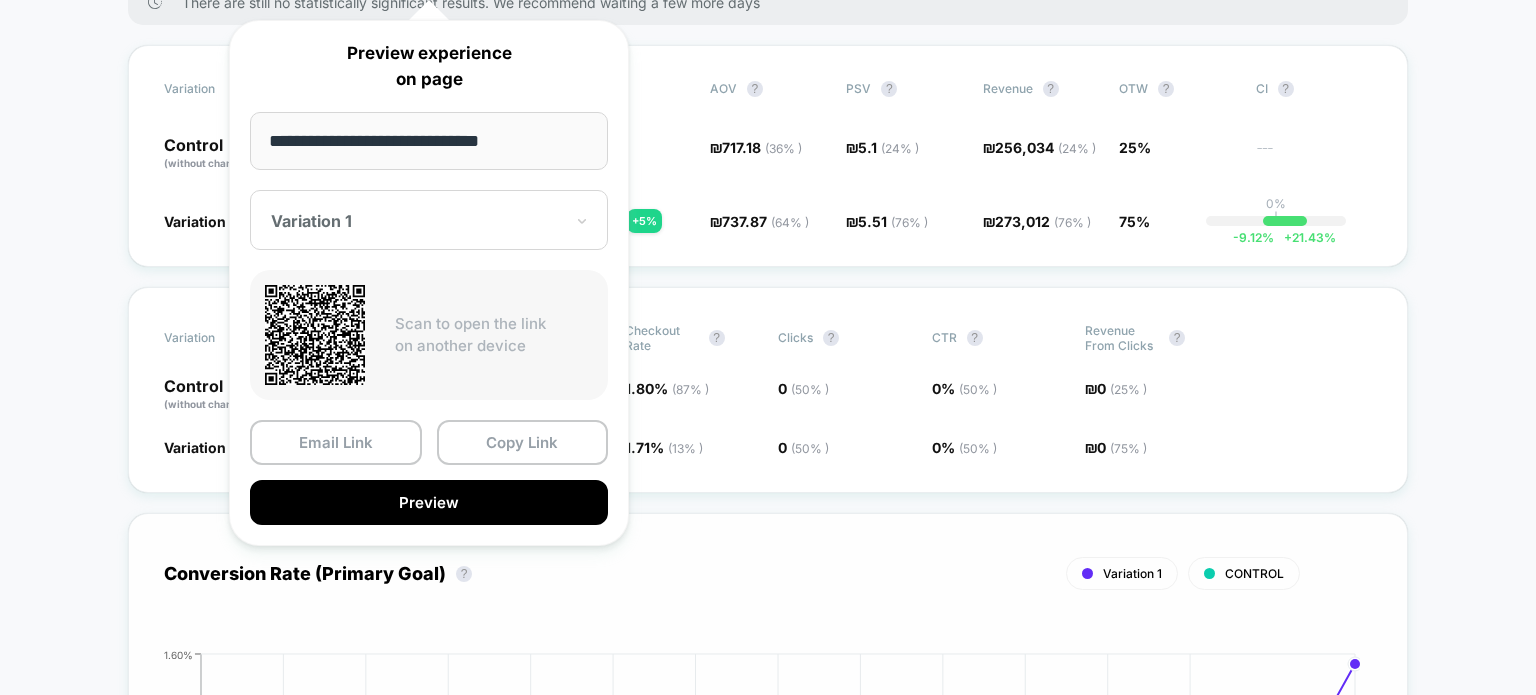 click on "Variation 1 CONTROL" at bounding box center (732, 573) 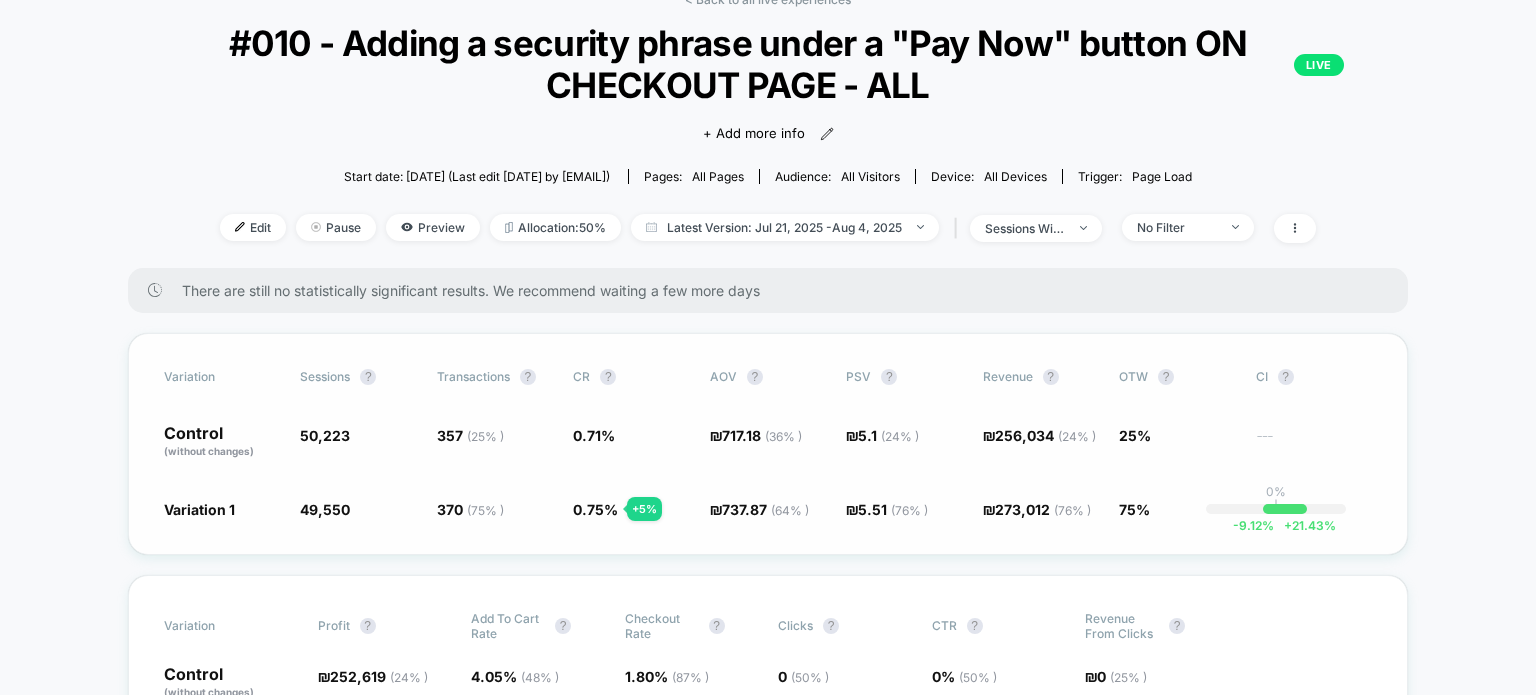 scroll, scrollTop: 0, scrollLeft: 0, axis: both 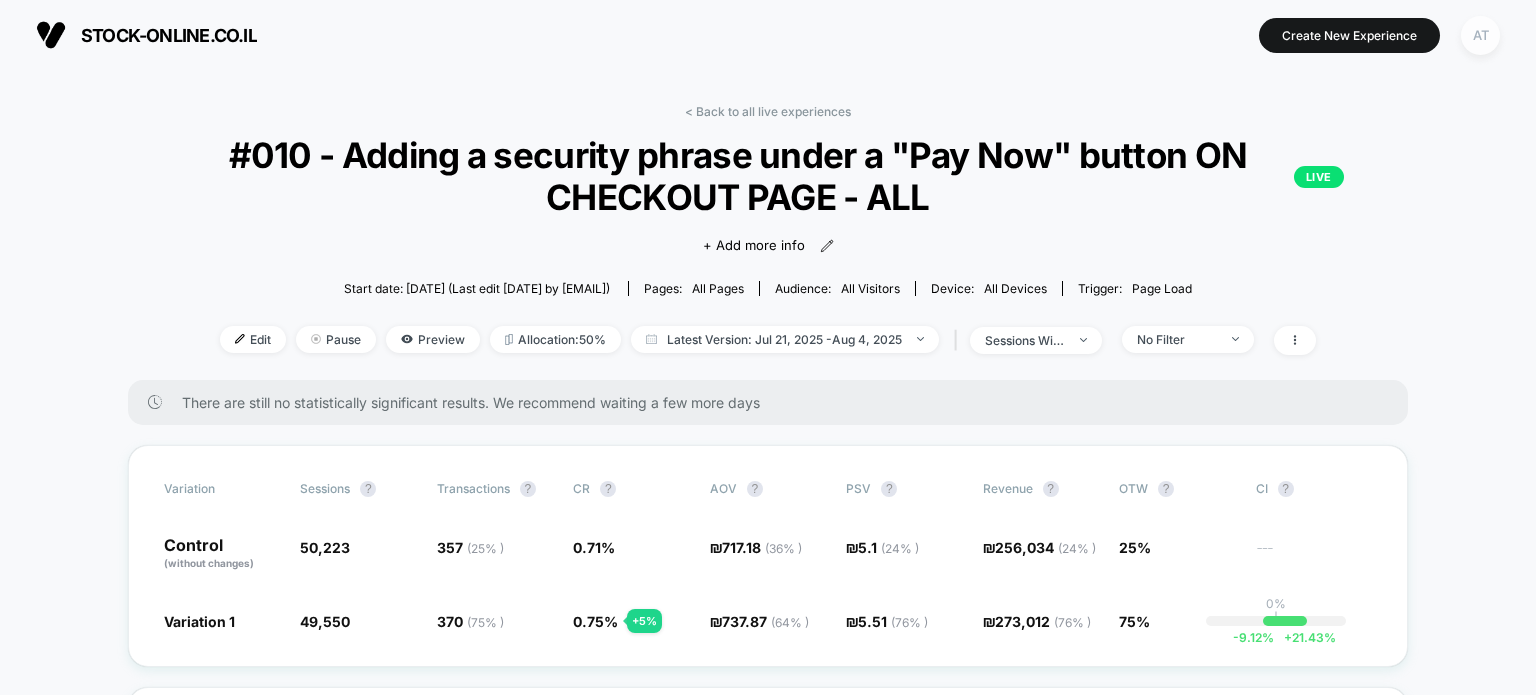 click on "AT" at bounding box center (1480, 35) 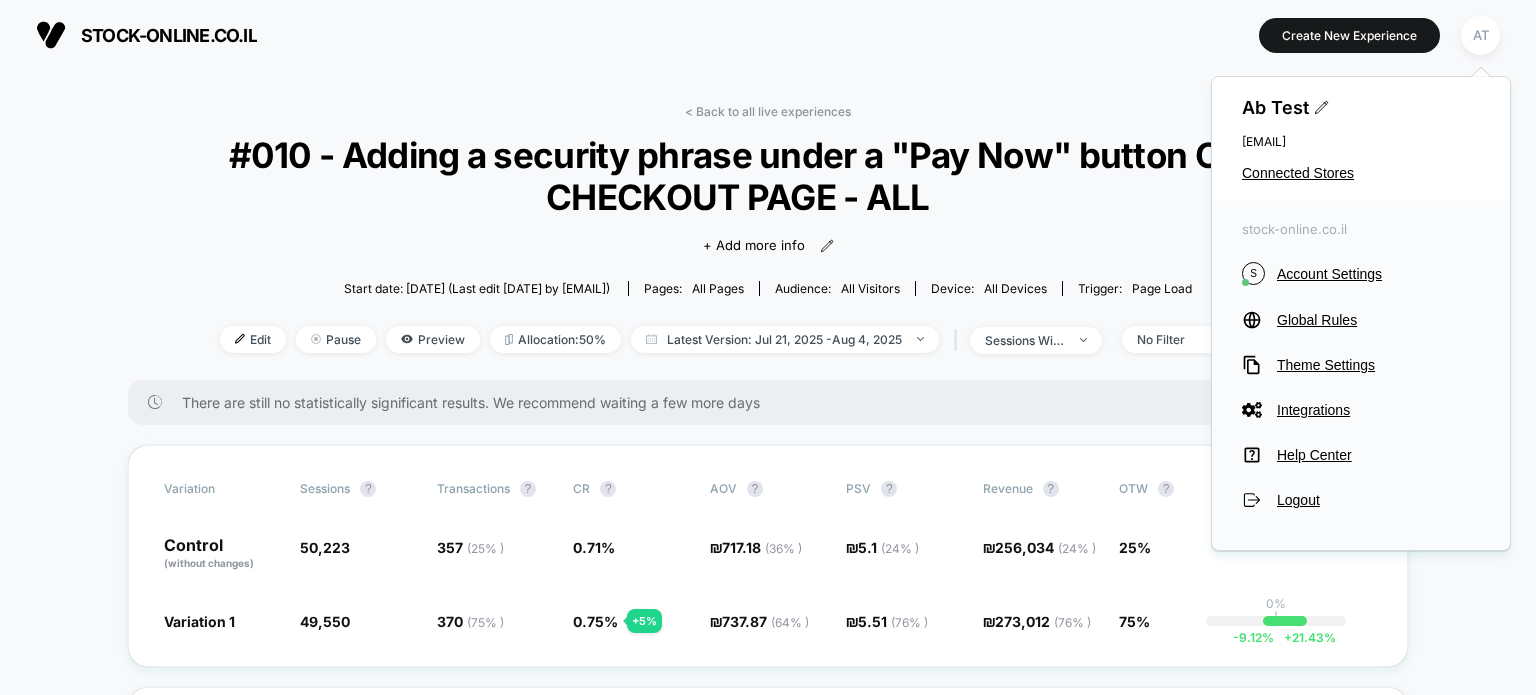 drag, startPoint x: 1338, startPoint y: 167, endPoint x: 1099, endPoint y: 246, distance: 251.7181 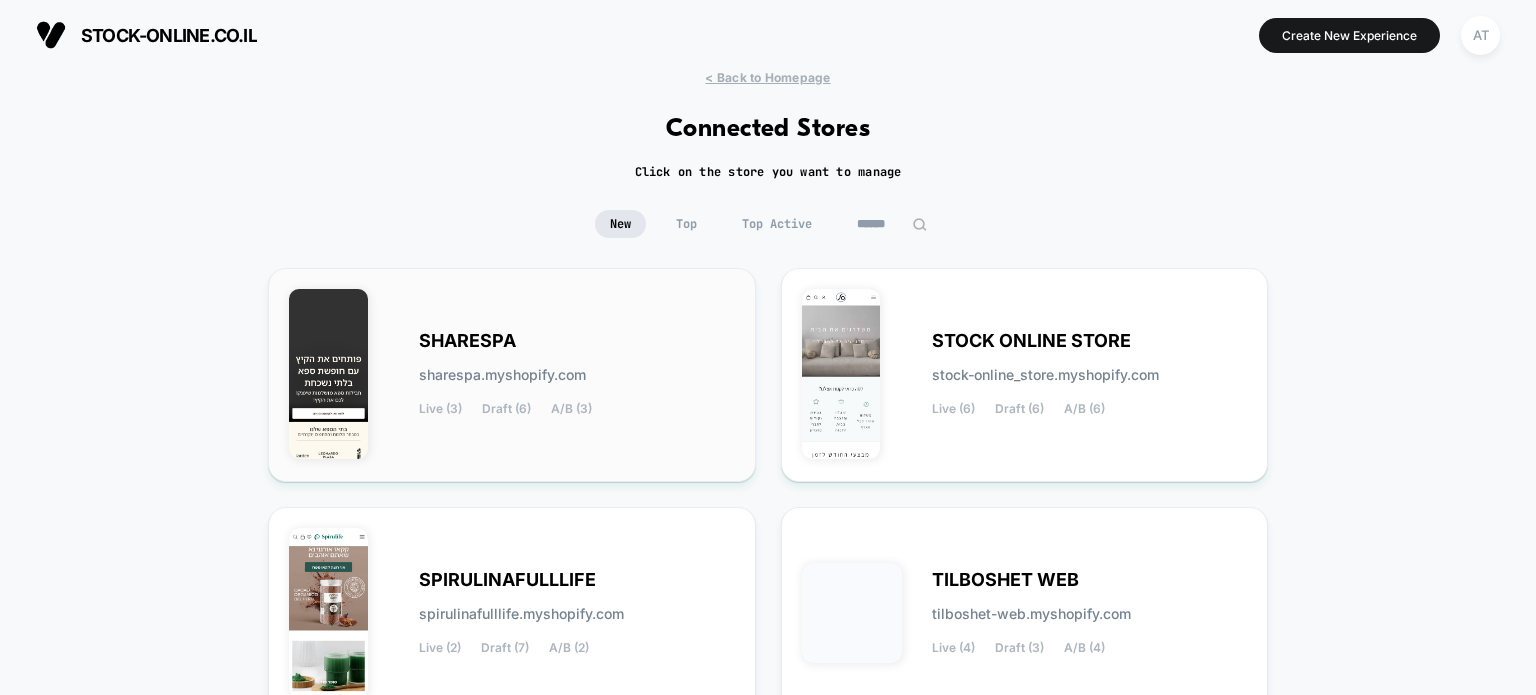 click on "SHARESPA sharespa.myshopify.com Live (3) Draft (6) A/B (3)" at bounding box center [577, 375] 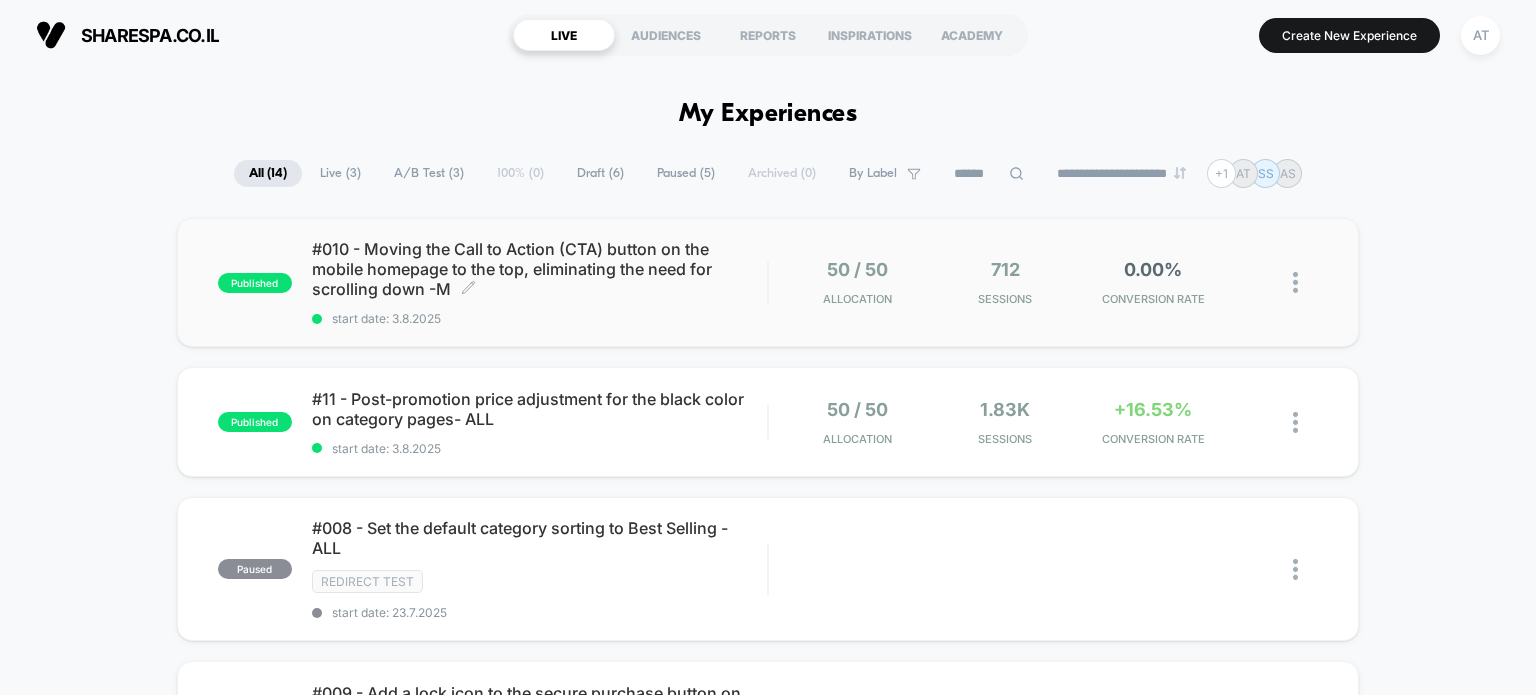 click on "#010 - Moving the Call to Action (CTA) button on the mobile homepage to the top, eliminating the need for scrolling down -M Click to edit experience details" at bounding box center [540, 269] 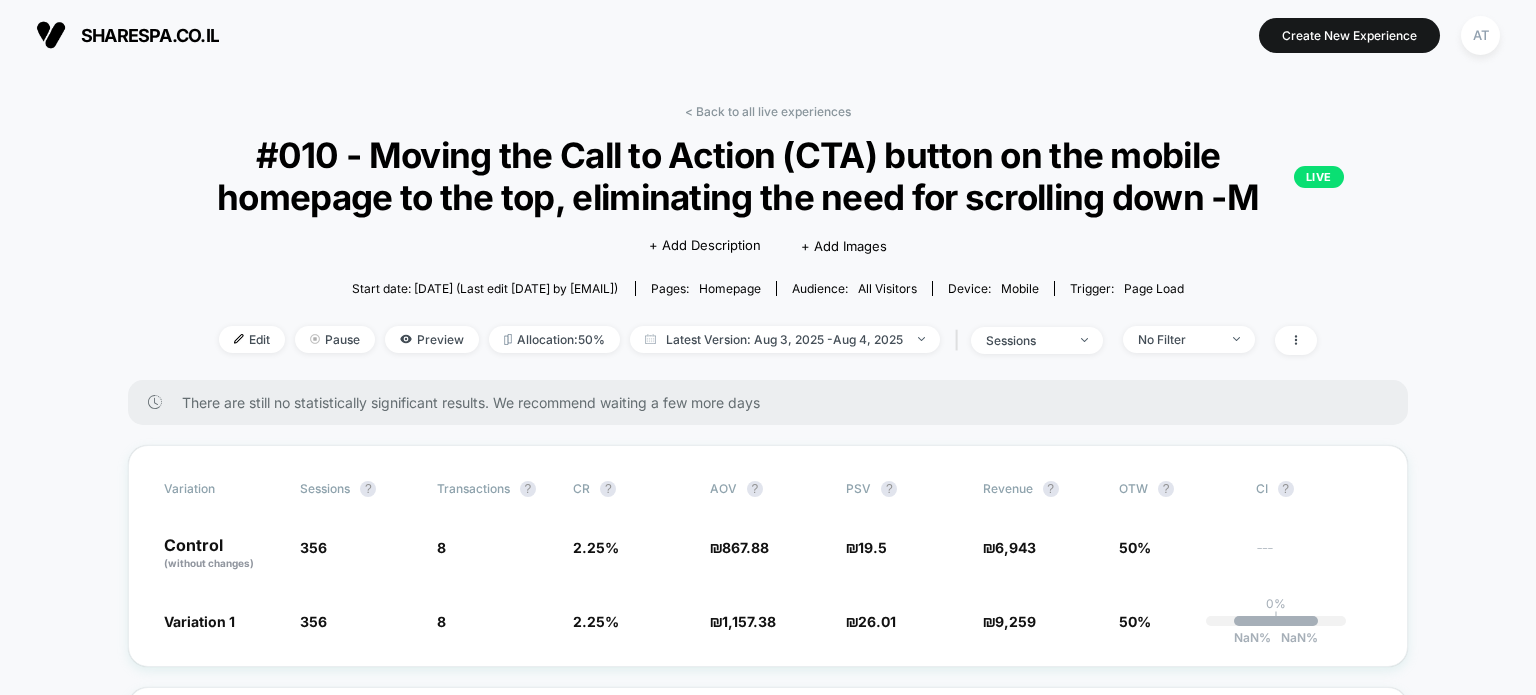scroll, scrollTop: 200, scrollLeft: 0, axis: vertical 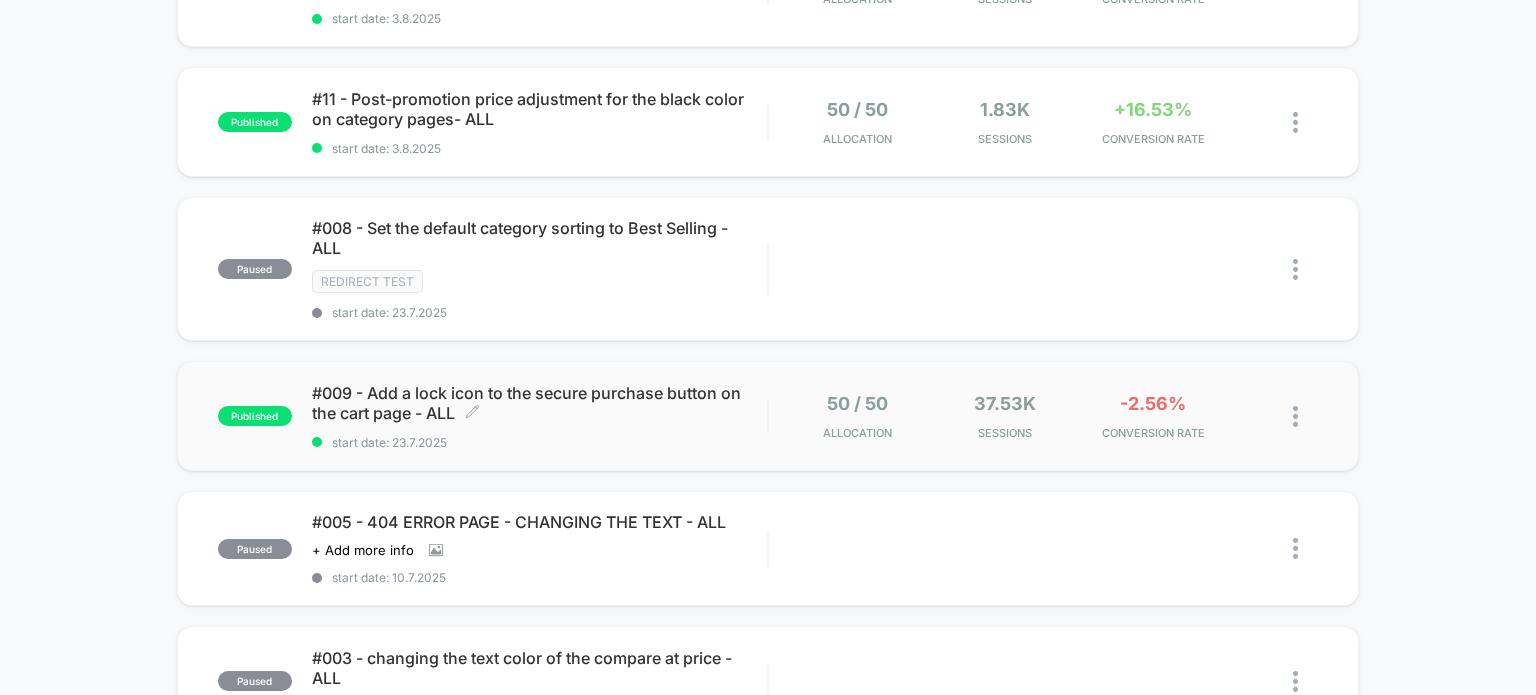 click on "#009 - Add a lock icon to the secure purchase button on the cart page - ALL Click to edit experience details" at bounding box center (540, 403) 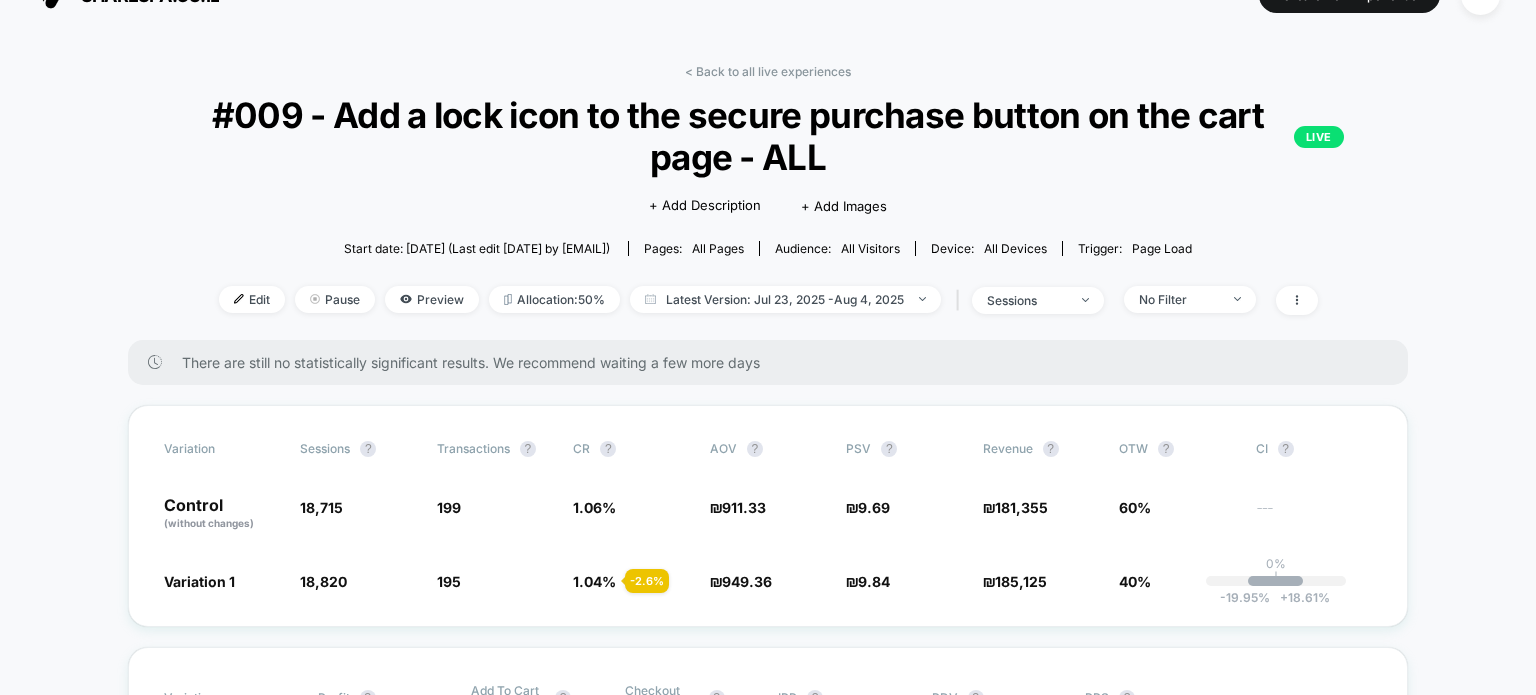 scroll, scrollTop: 0, scrollLeft: 0, axis: both 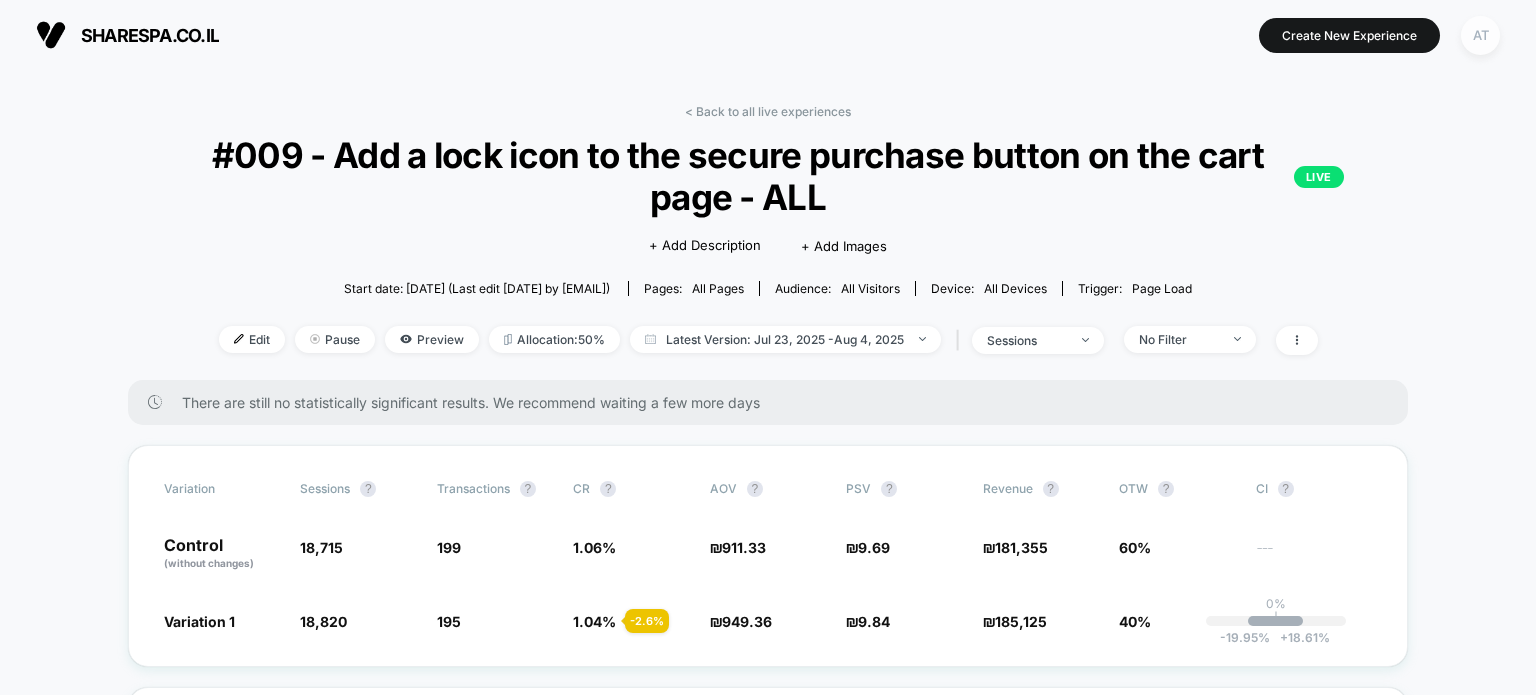 drag, startPoint x: 1487, startPoint y: 32, endPoint x: 1477, endPoint y: 50, distance: 20.59126 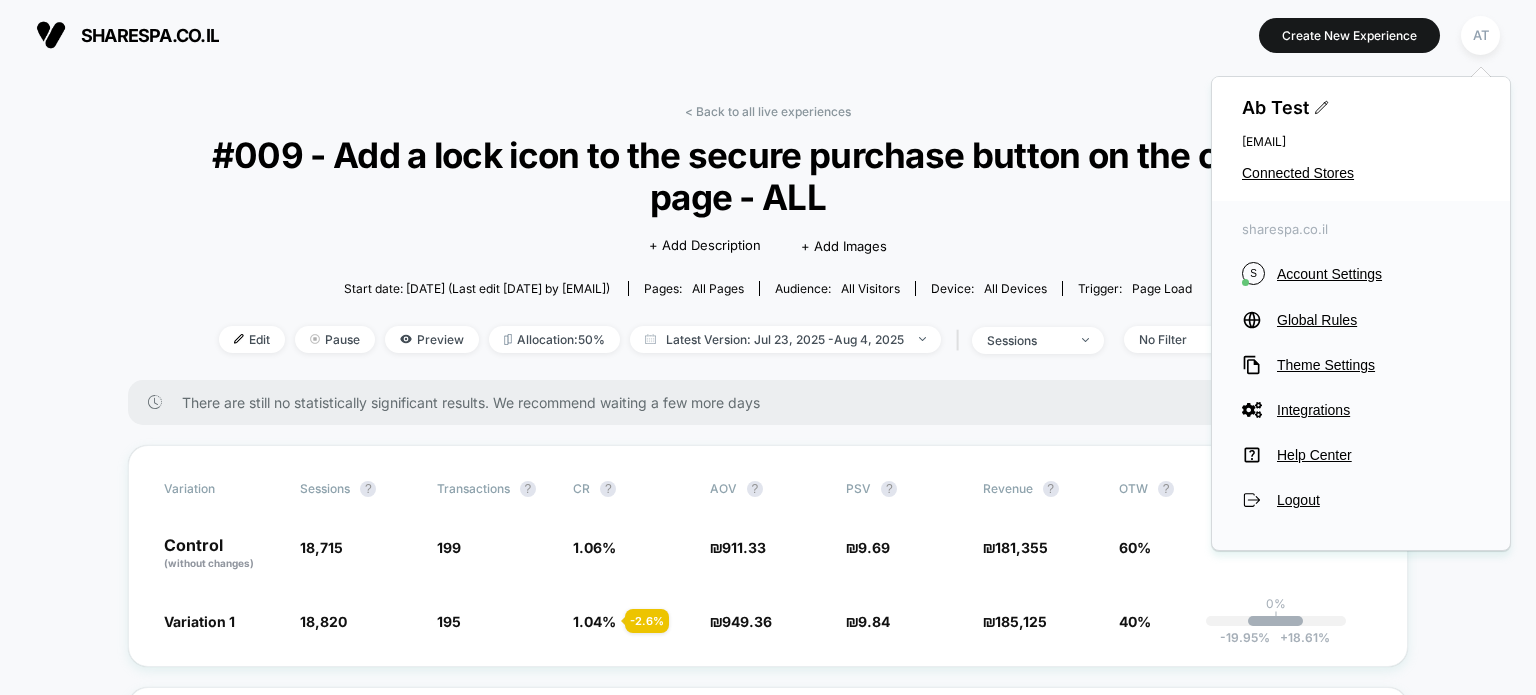 click on "Ab   Test [EMAIL] Connected Stores" at bounding box center [1361, 139] 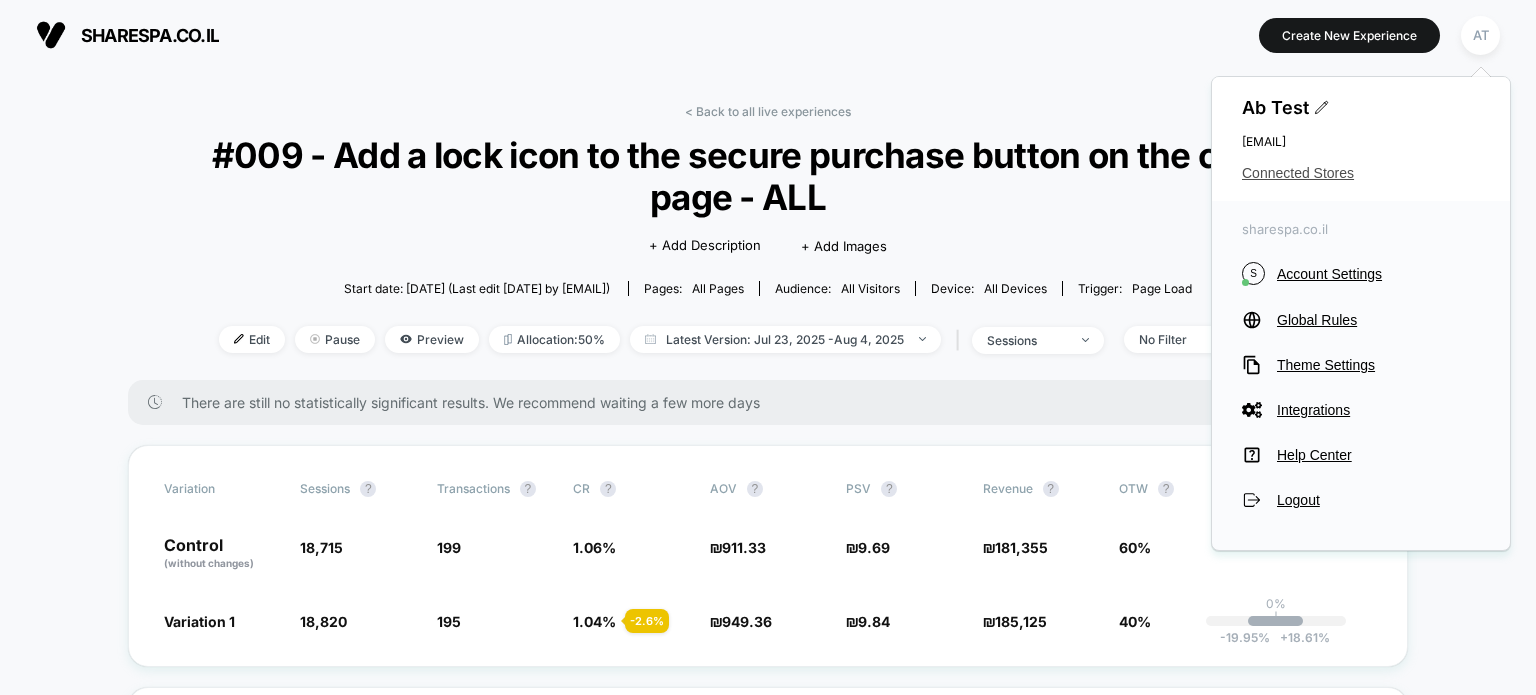 click on "Connected Stores" at bounding box center [1361, 173] 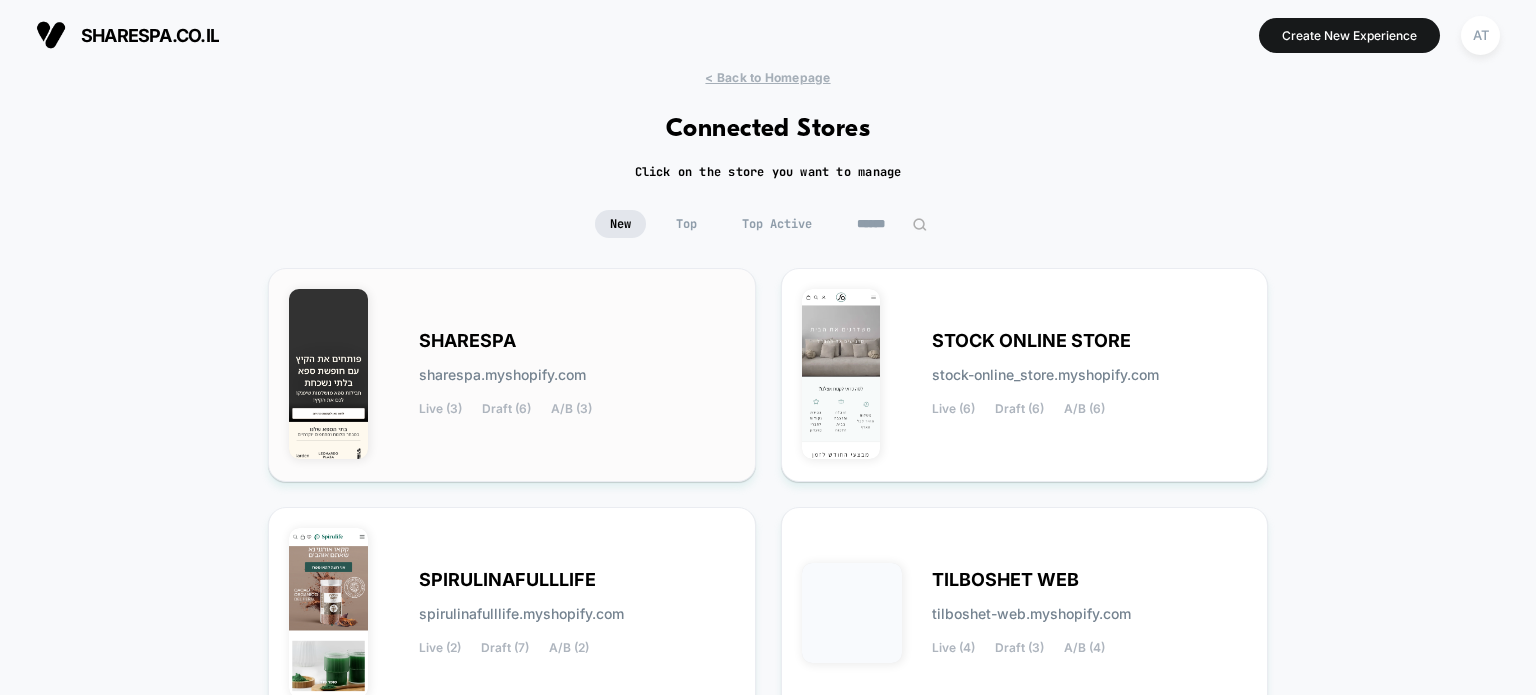 click on "SHARESPA sharespa.myshopify.com Live (3) Draft (6) A/B (3)" at bounding box center (577, 375) 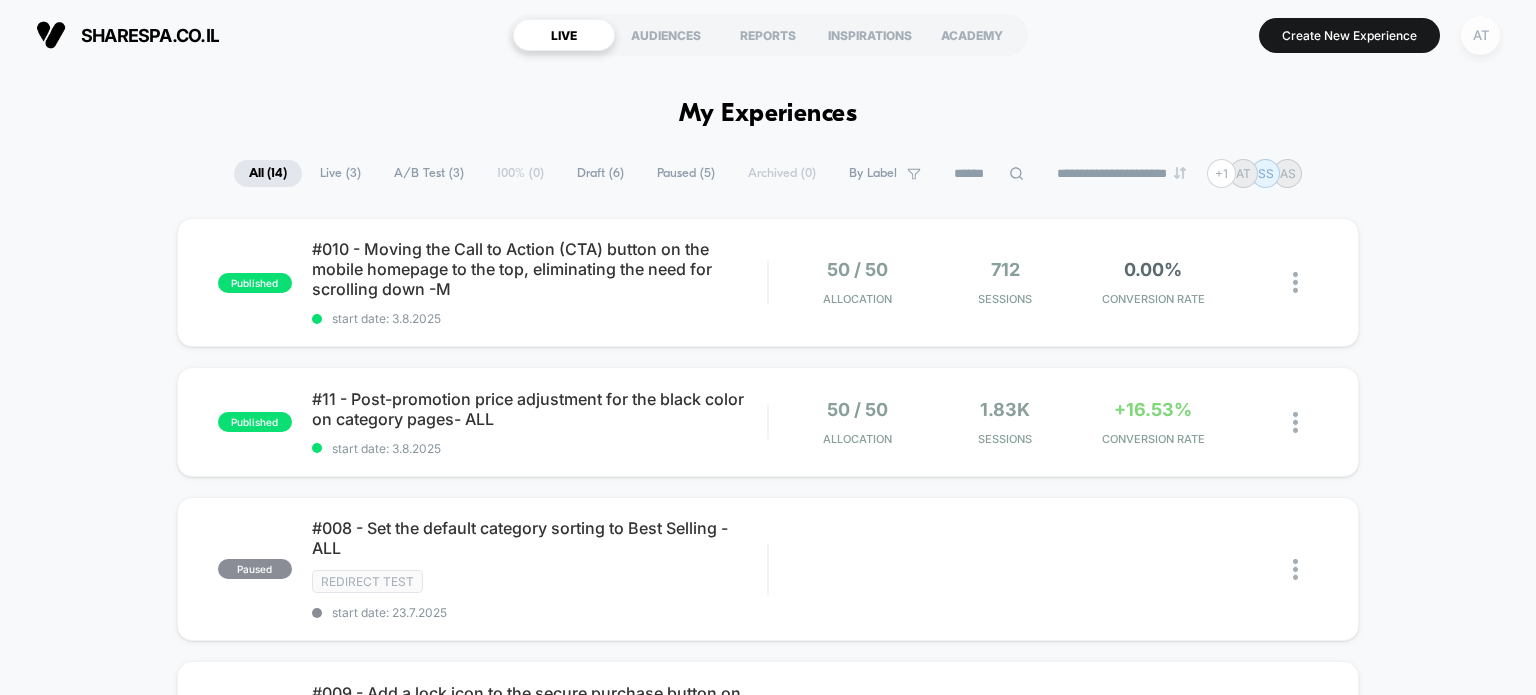 click on "AT" at bounding box center [1480, 35] 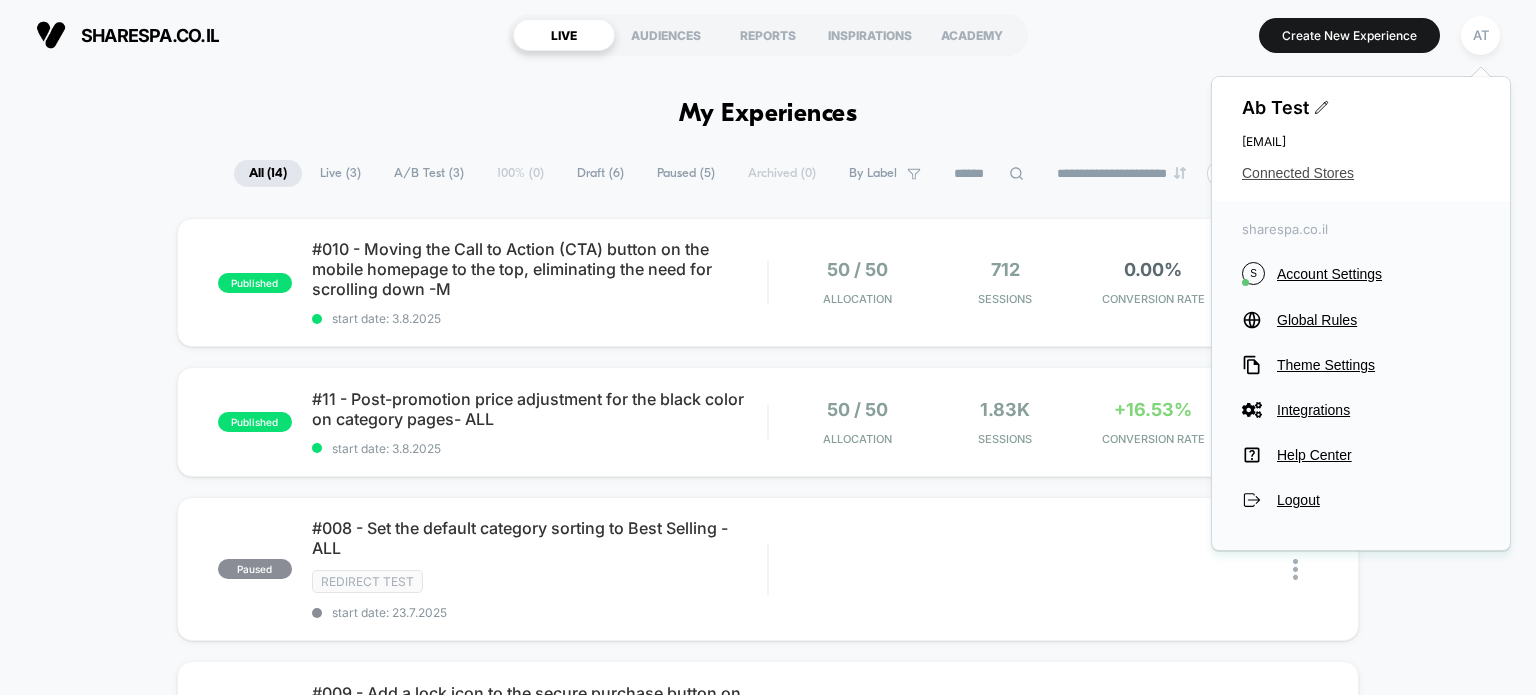 click on "Connected Stores" at bounding box center (1361, 173) 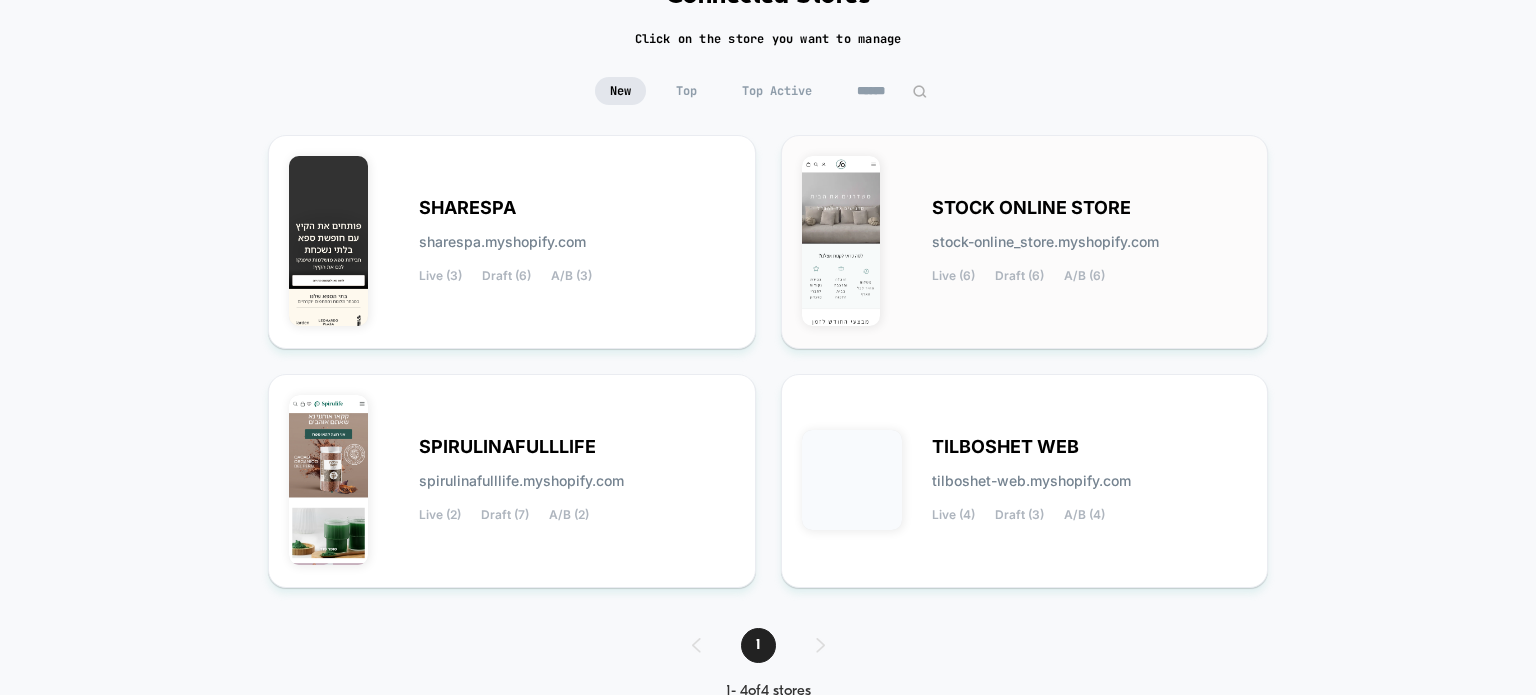 scroll, scrollTop: 188, scrollLeft: 0, axis: vertical 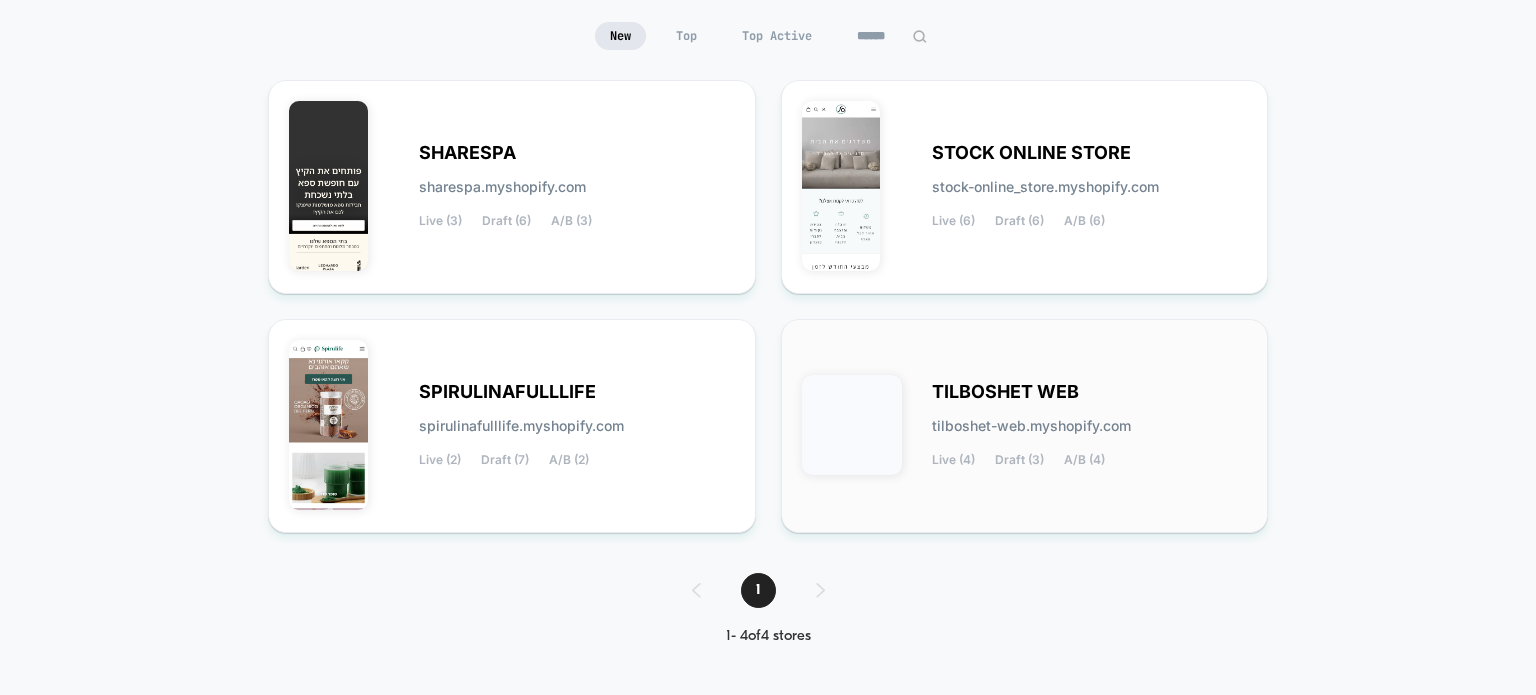 click on "TILBOSHET WEB tilboshet-web.myshopify.com Live (4) Draft (3) A/B (4)" at bounding box center (1025, 426) 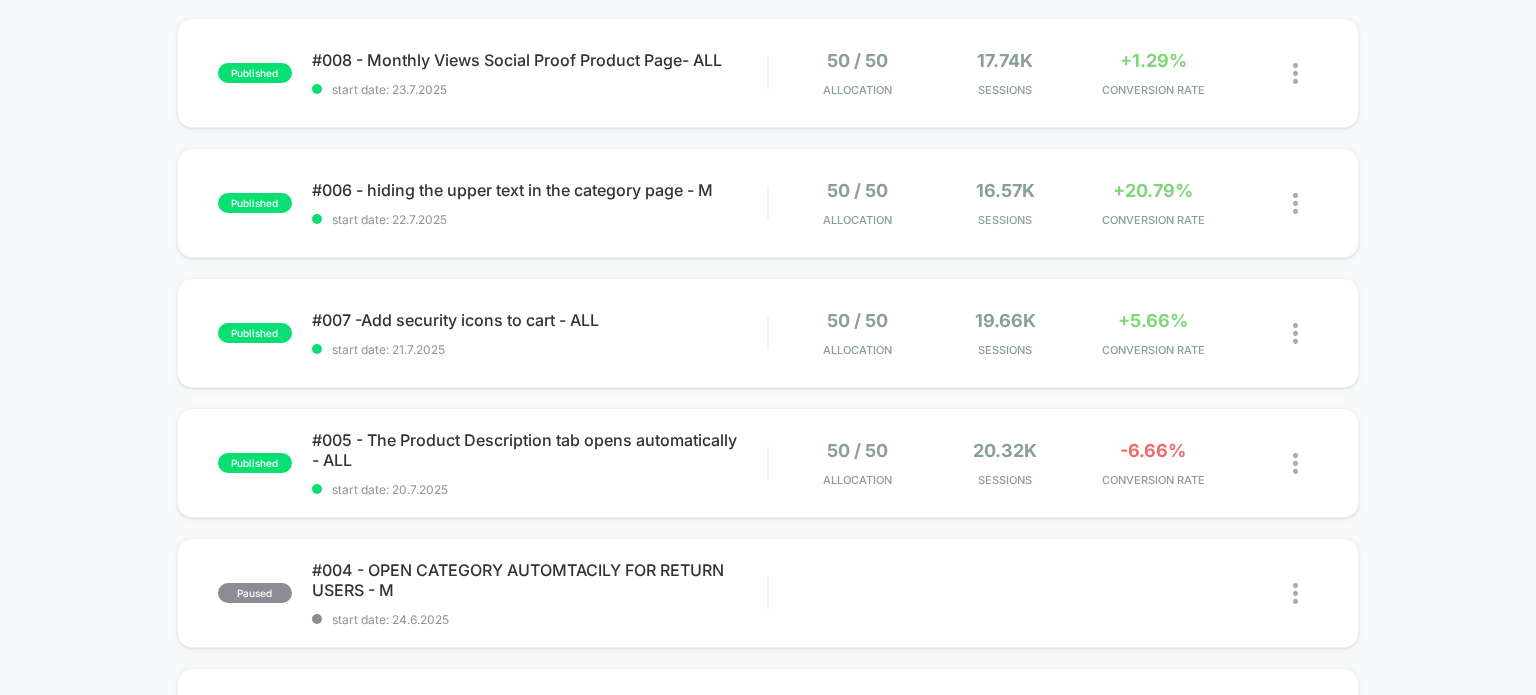 scroll, scrollTop: 0, scrollLeft: 0, axis: both 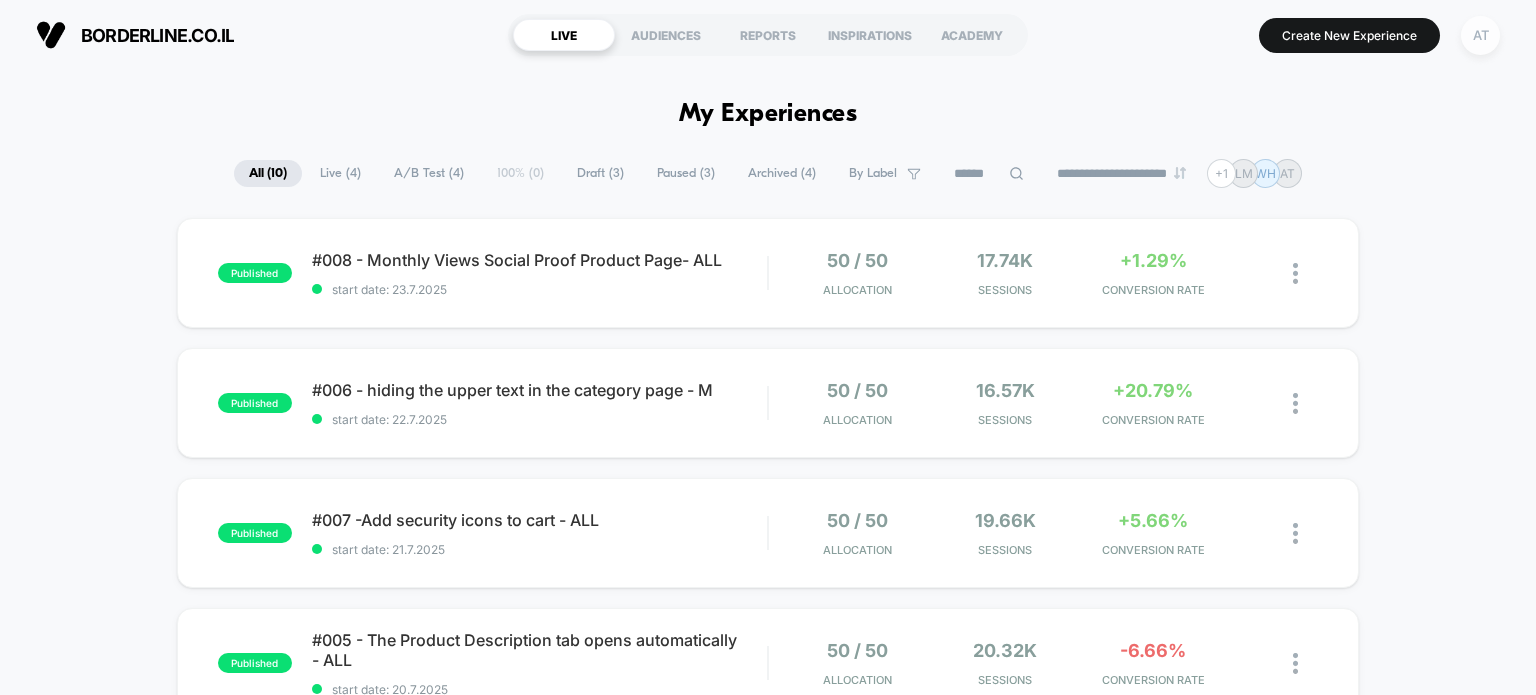 click on "AT" at bounding box center (1480, 35) 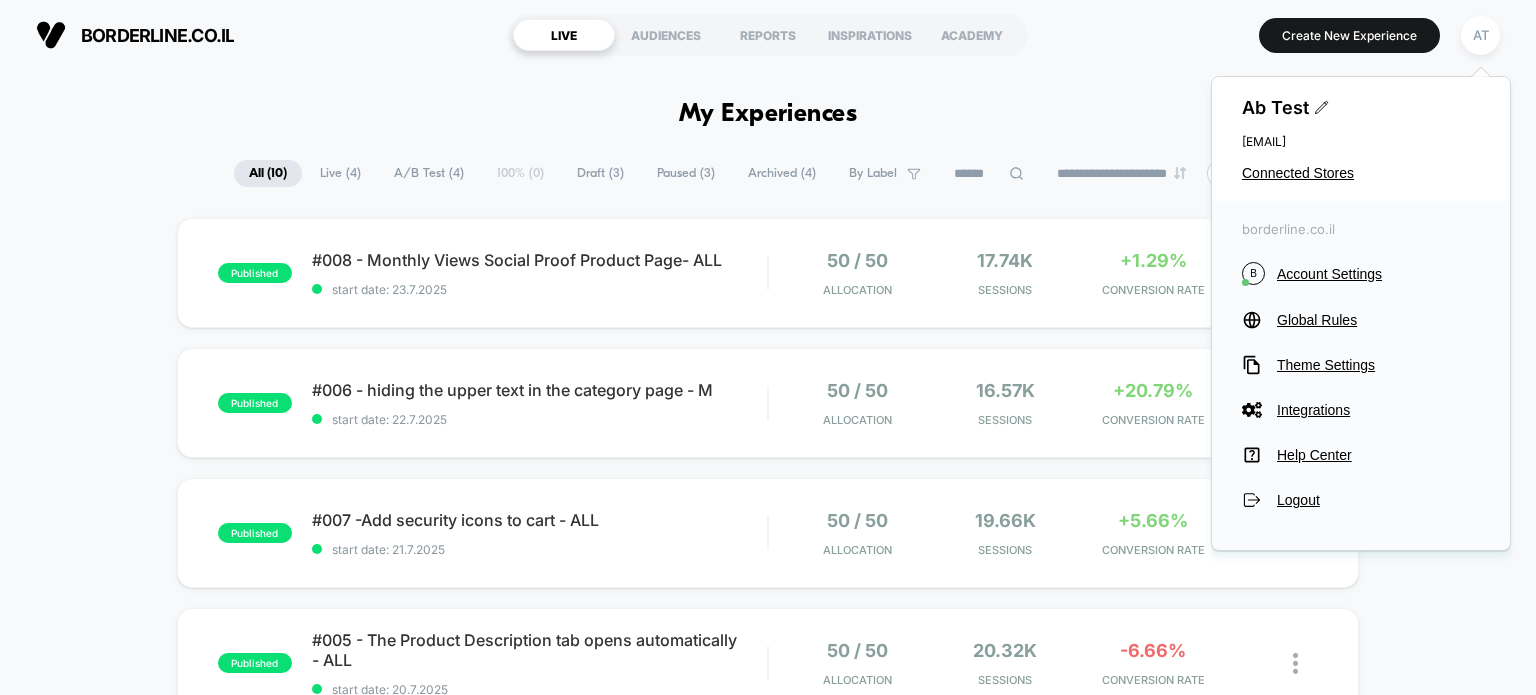click on "Ab   Test [EMAIL] Connected Stores" at bounding box center [1361, 139] 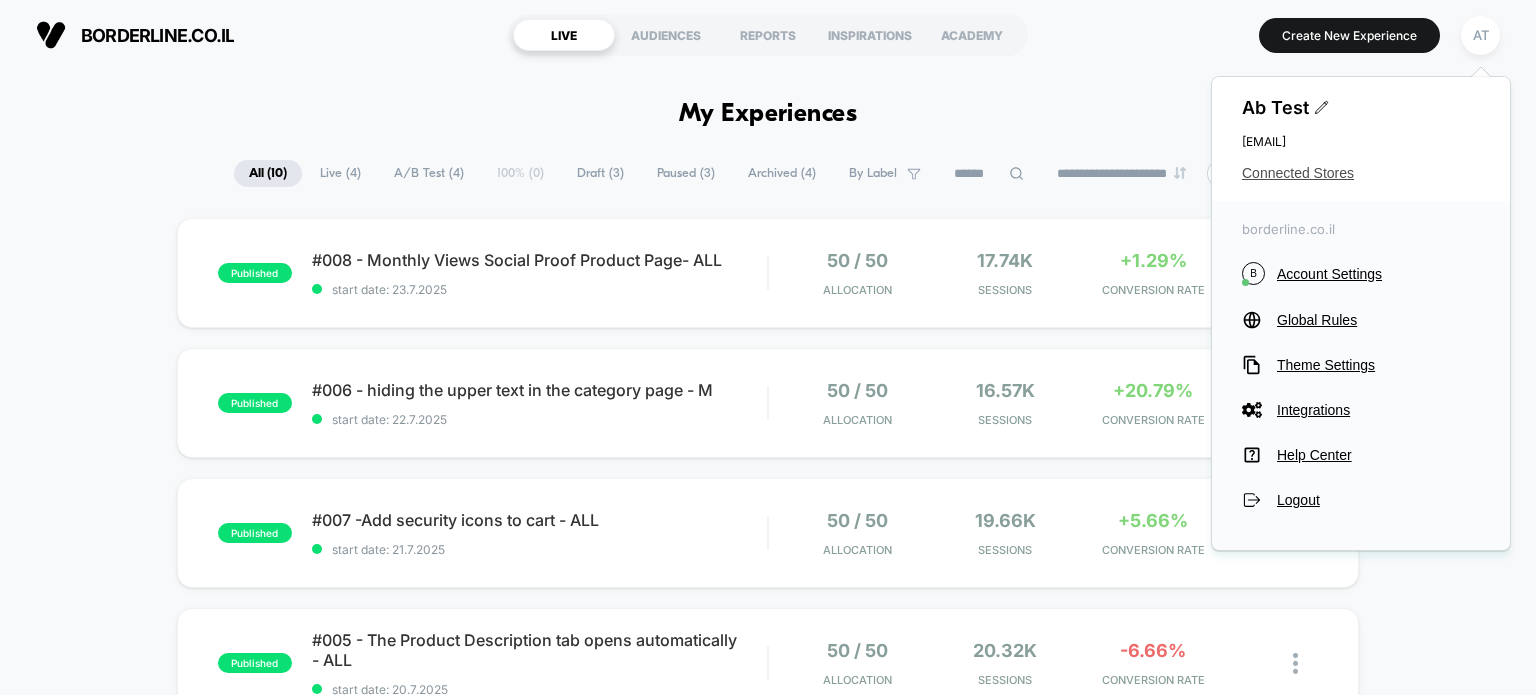click on "Connected Stores" at bounding box center [1361, 173] 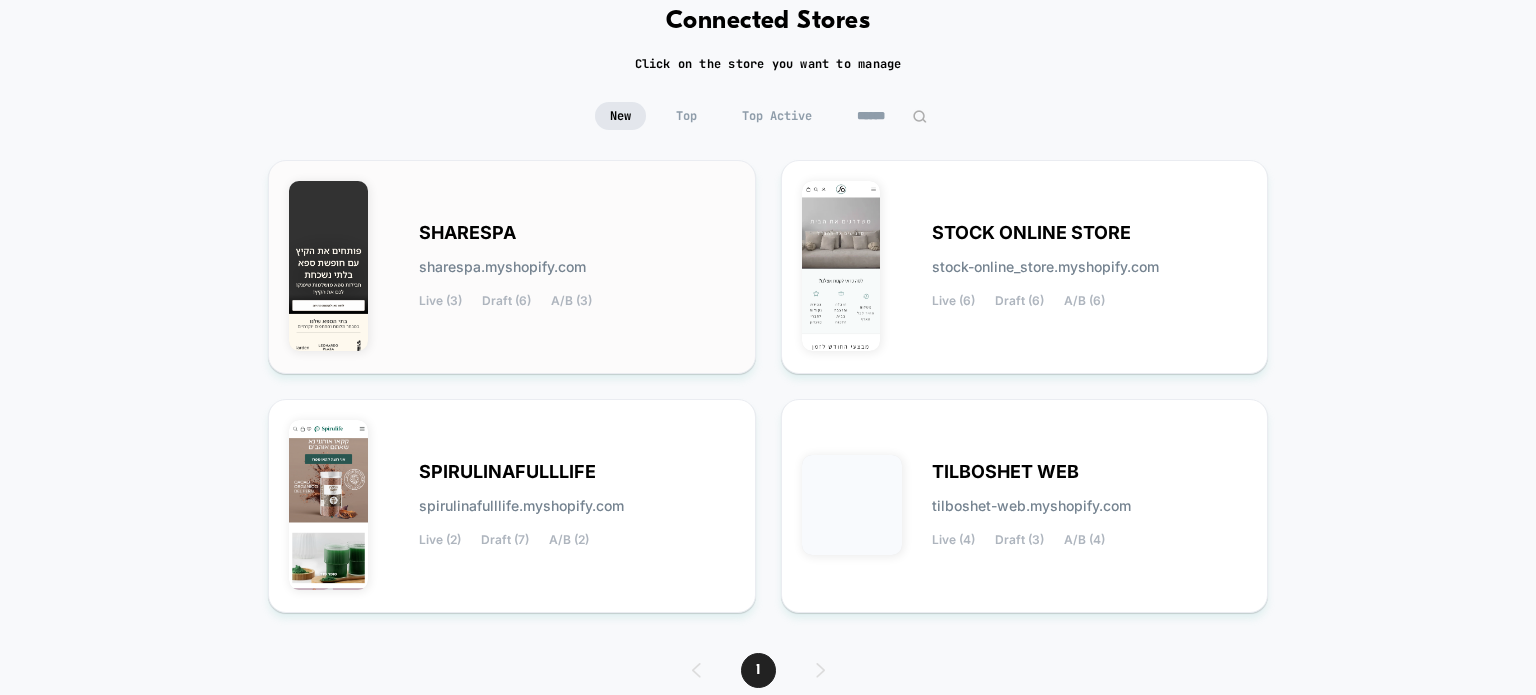 scroll, scrollTop: 188, scrollLeft: 0, axis: vertical 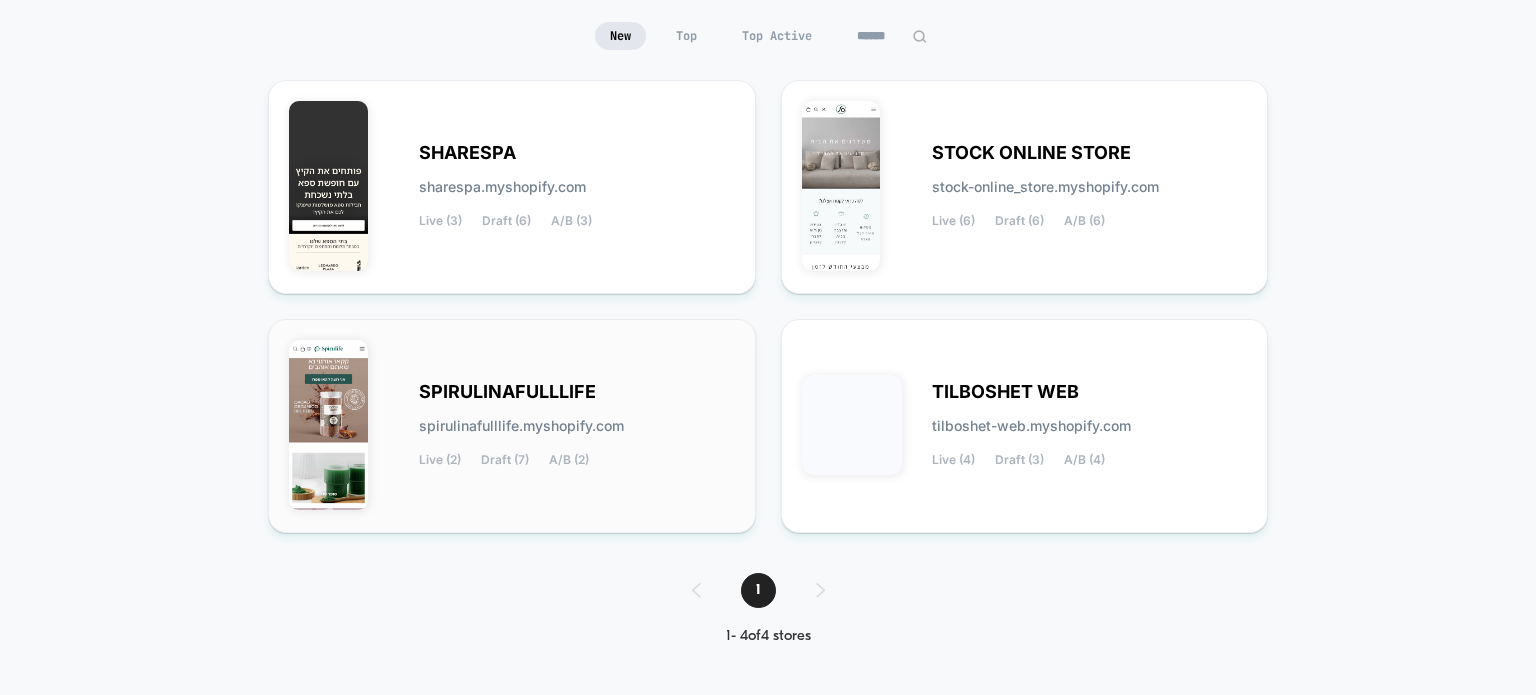 click on "SPIRULINAFULLLIFE spirulinafulllife.myshopify.com Live (2) Draft (7) A/B (2)" at bounding box center (512, 426) 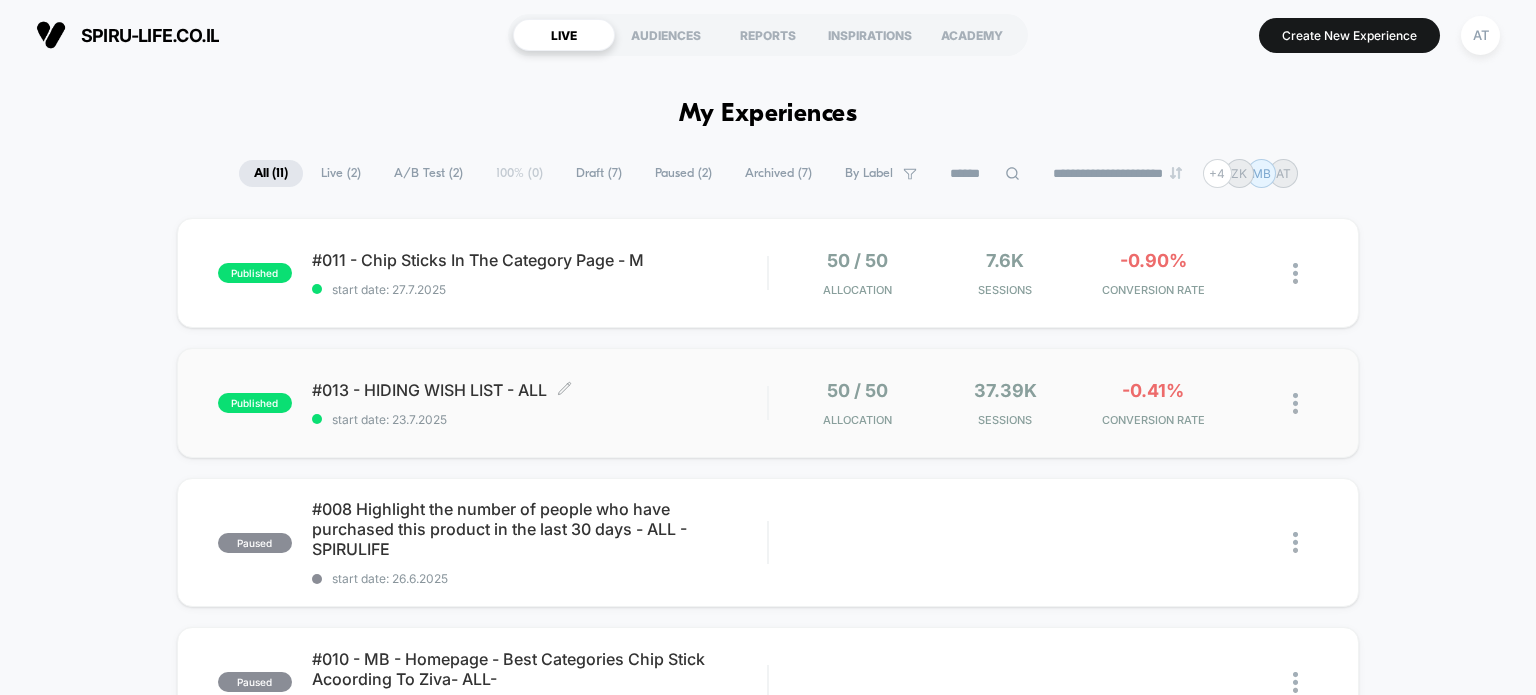 click on "#013 - HIDING WISH LIST - ALL Click to edit experience details" at bounding box center (540, 390) 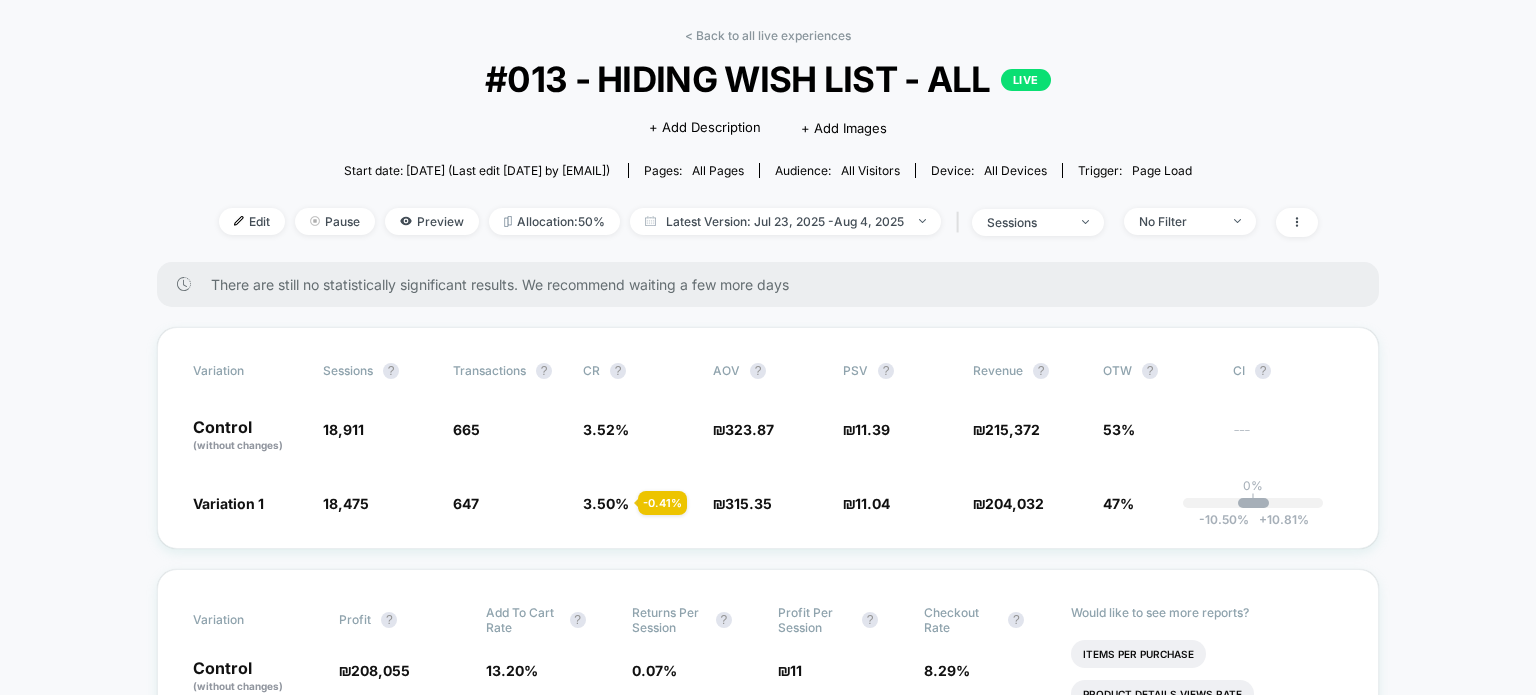 scroll, scrollTop: 200, scrollLeft: 0, axis: vertical 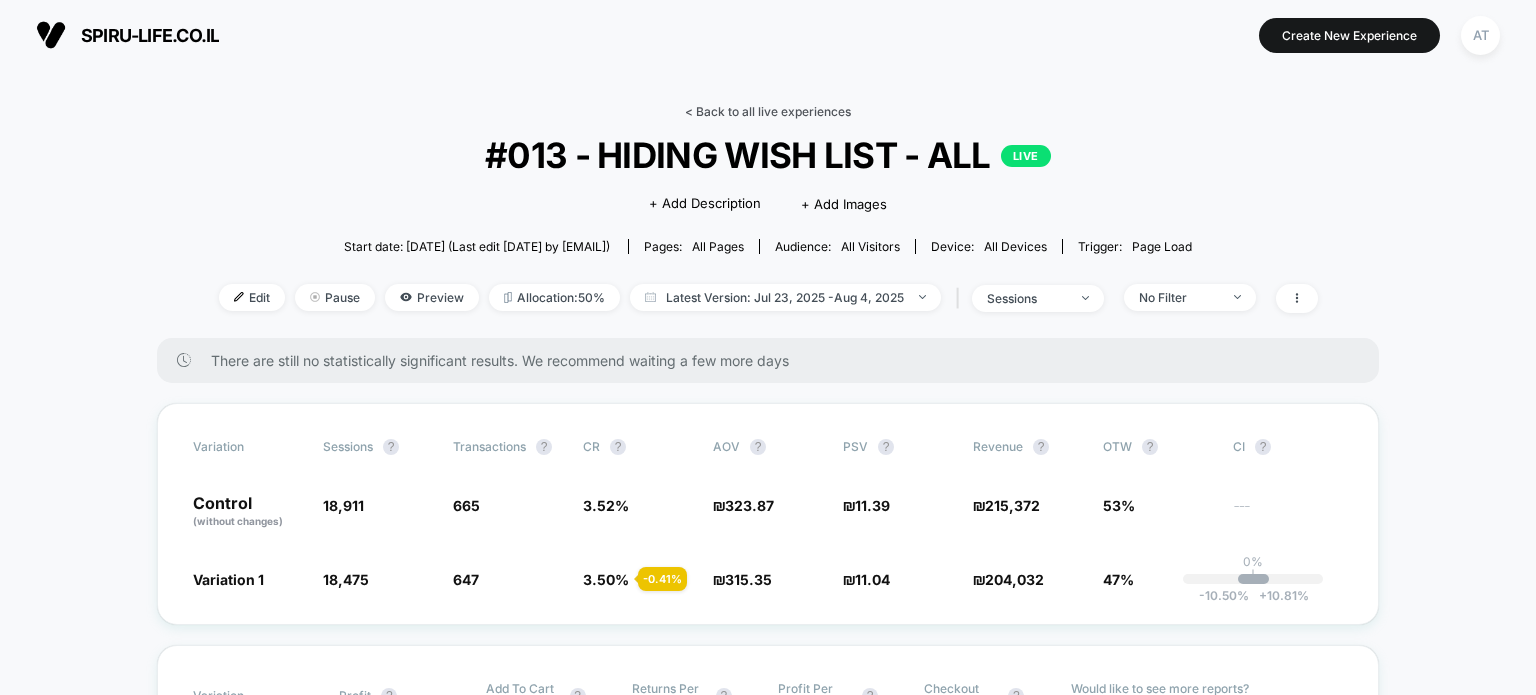 click on "< Back to all live experiences" at bounding box center [768, 111] 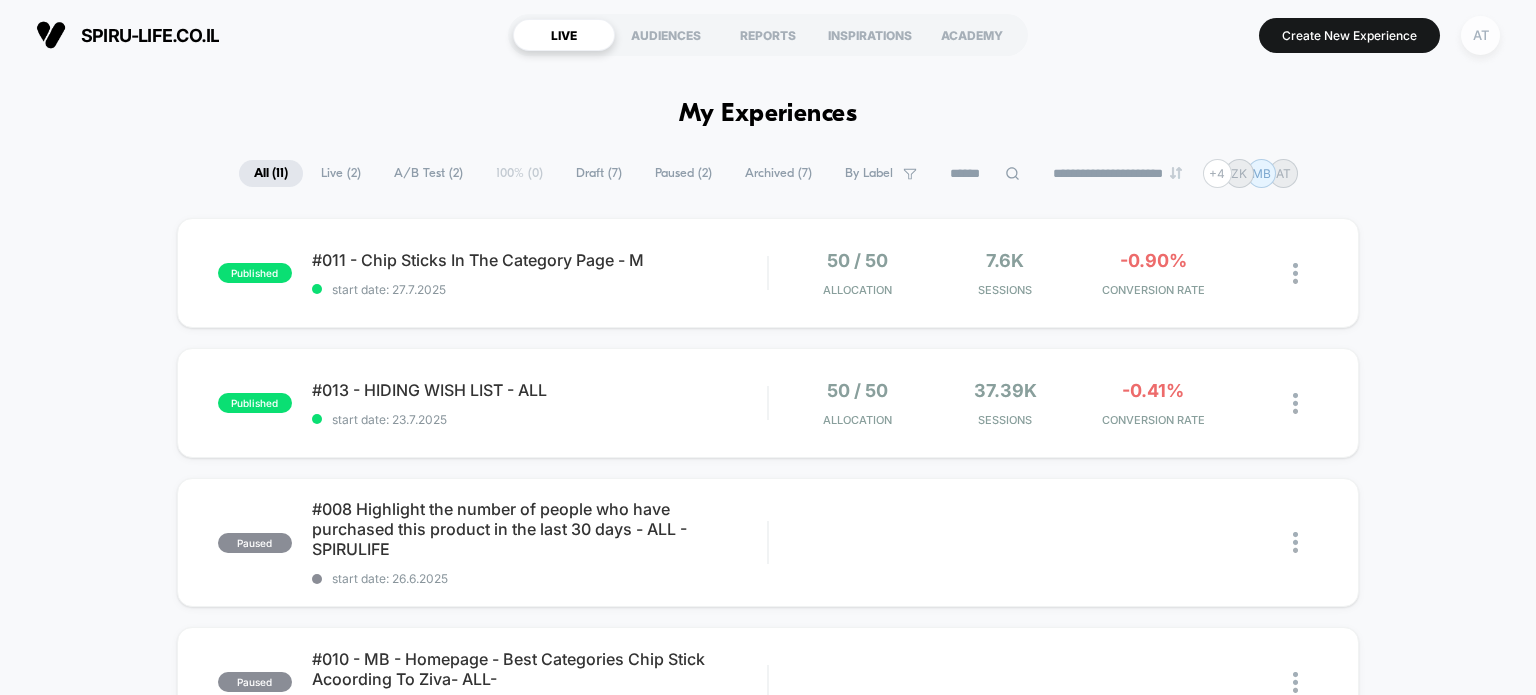 click on "AT" at bounding box center (1480, 35) 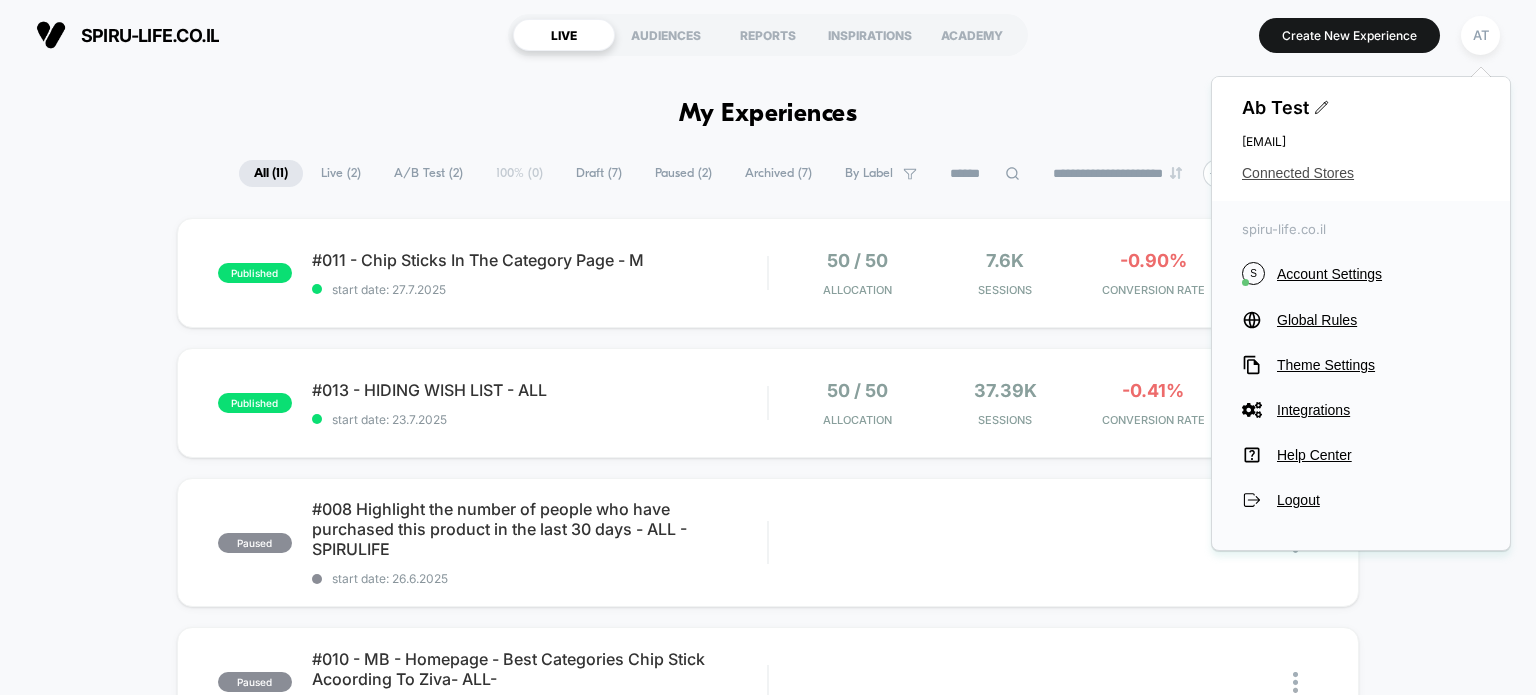 click on "Connected Stores" at bounding box center (1361, 173) 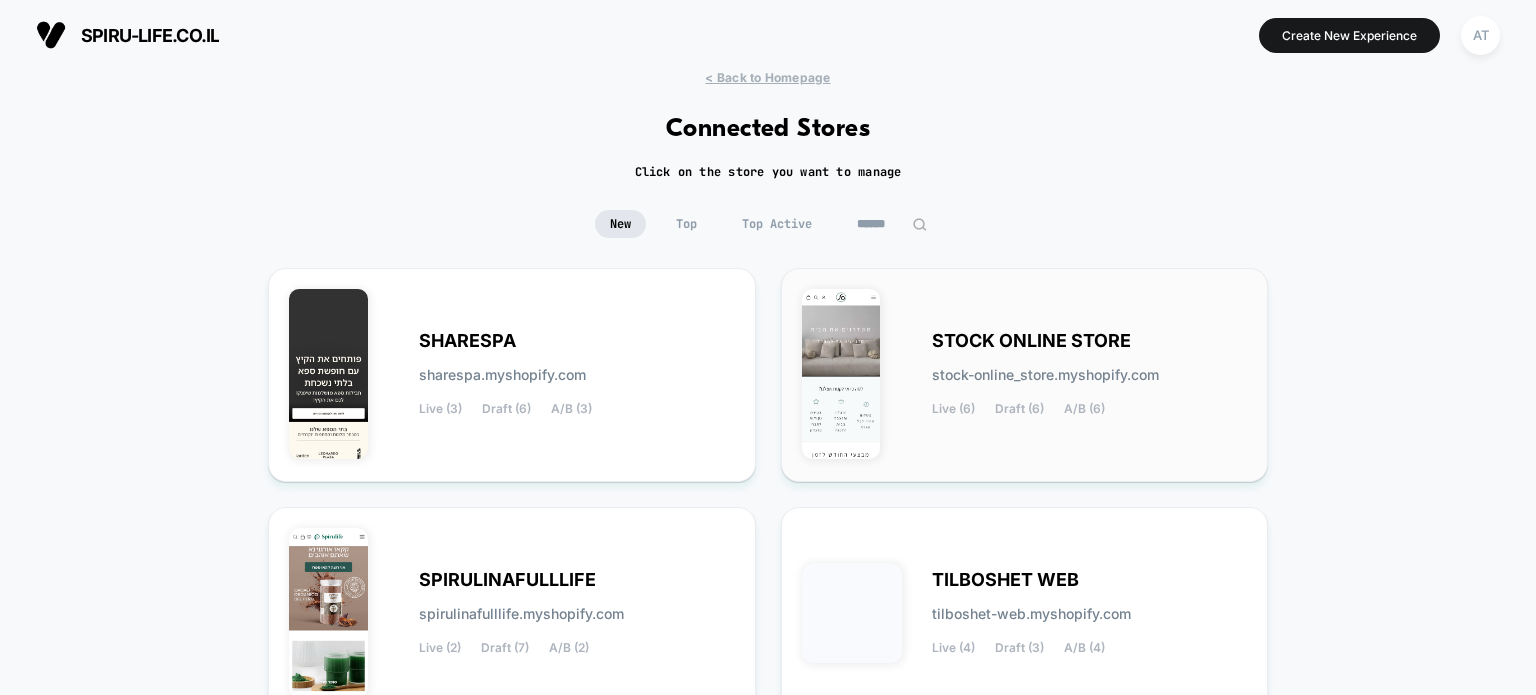 click on "stock-online_store.myshopify.com" at bounding box center (1045, 375) 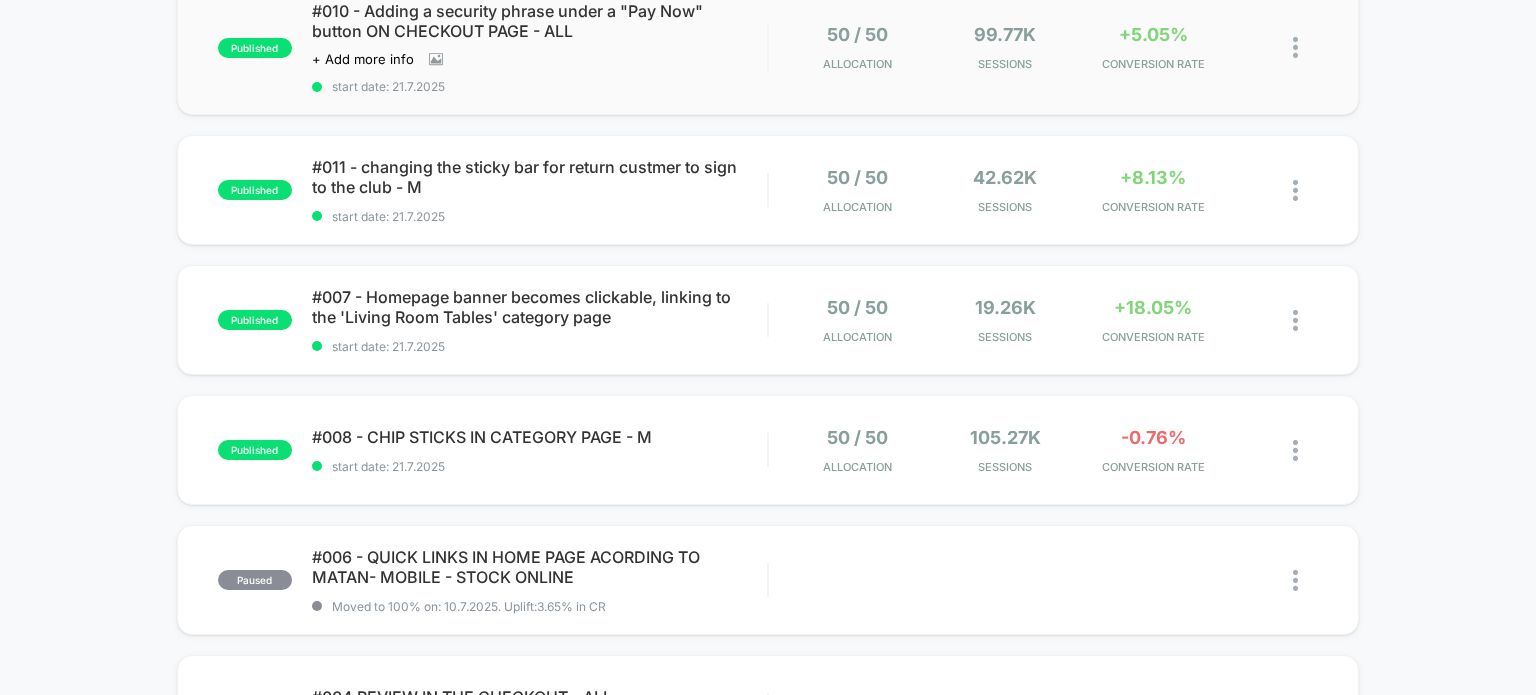 scroll, scrollTop: 500, scrollLeft: 0, axis: vertical 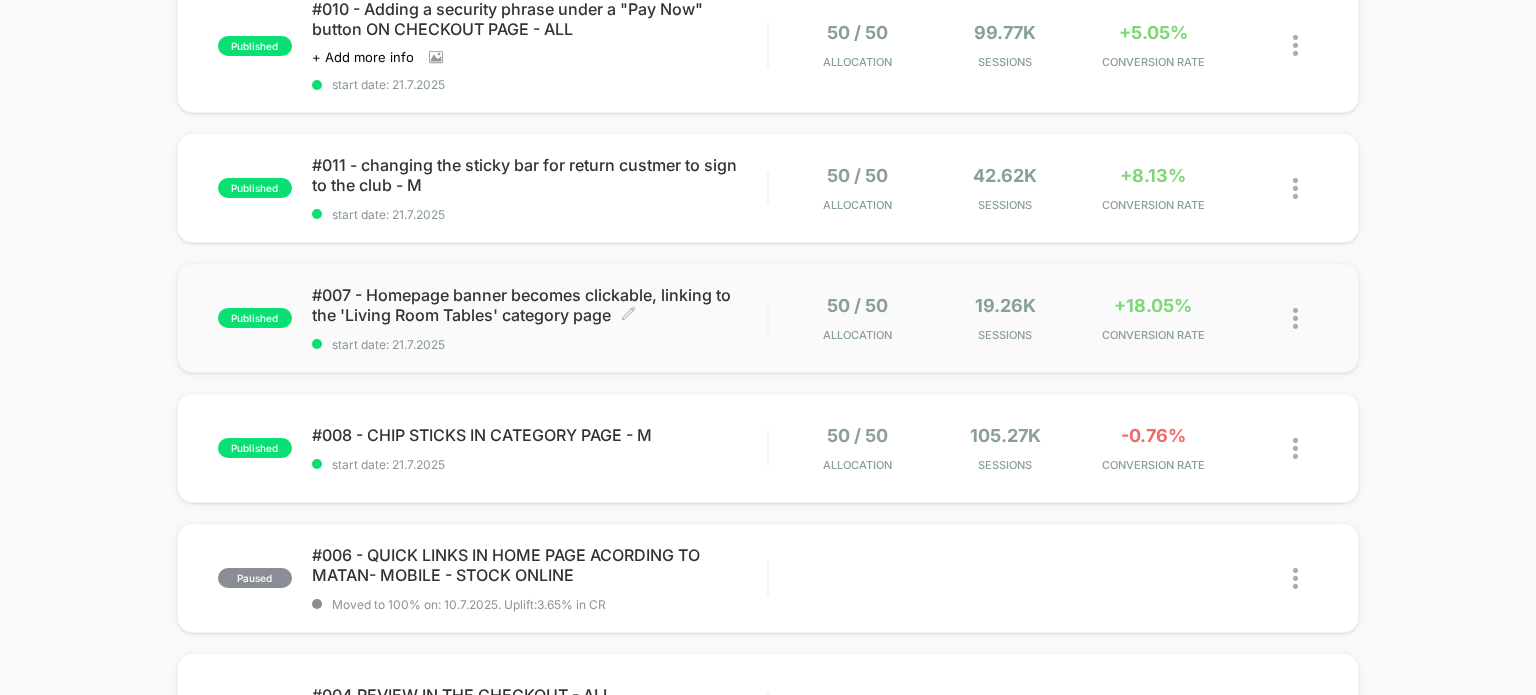 click on "#007 - Homepage banner becomes clickable, linking to the 'Living Room Tables' category page Click to edit experience details" at bounding box center [540, 305] 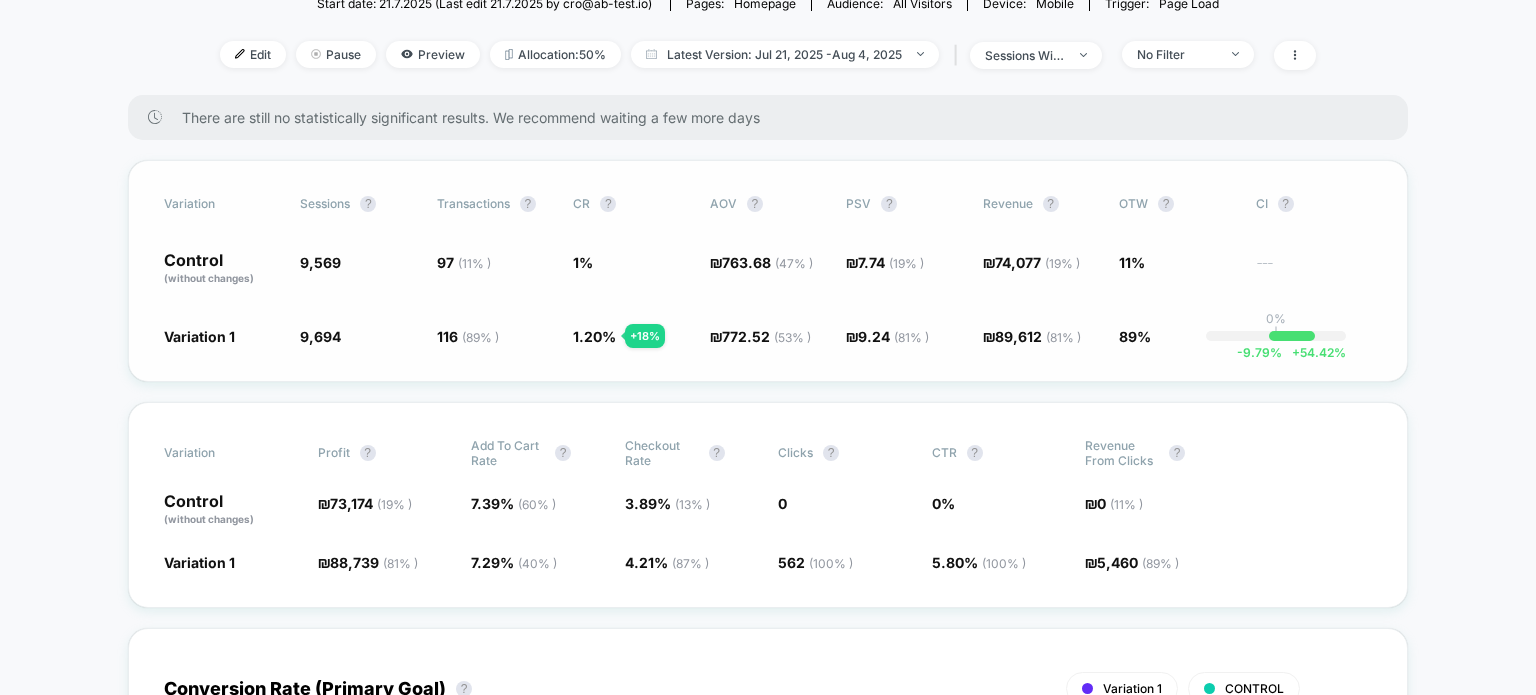 scroll, scrollTop: 300, scrollLeft: 0, axis: vertical 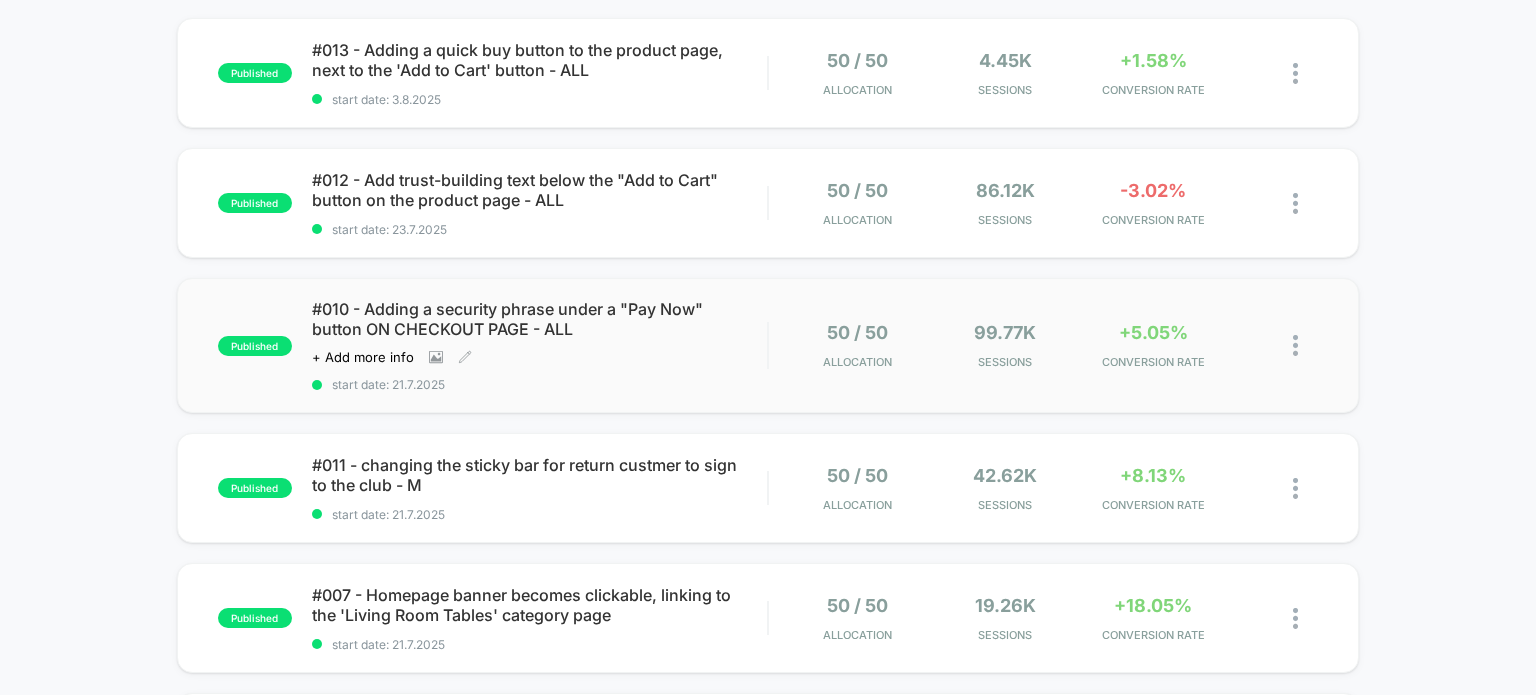 click on "#010 - Adding a security phrase under a "Pay Now" button ON CHECKOUT PAGE - ALL Click to view images Click to edit experience details + Add more info start date: [DATE]" at bounding box center [540, 345] 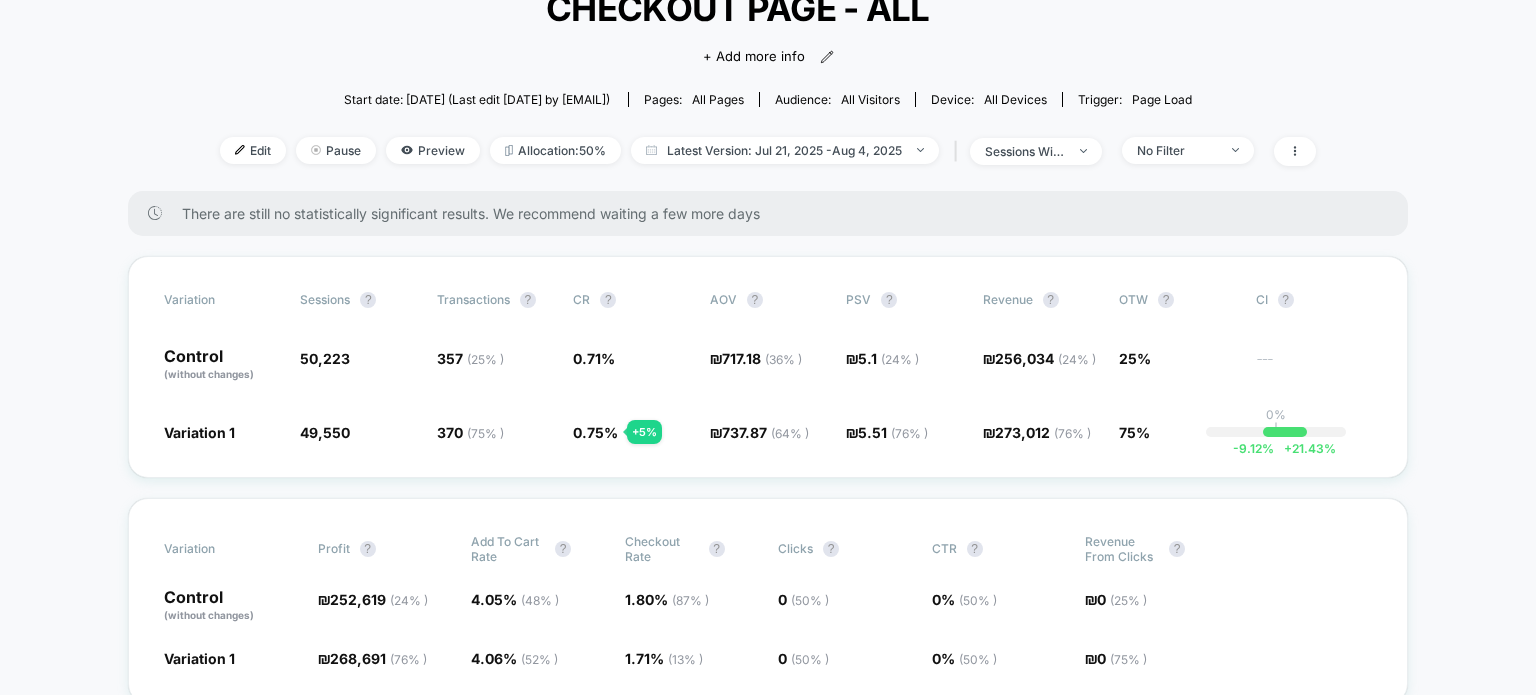 scroll, scrollTop: 200, scrollLeft: 0, axis: vertical 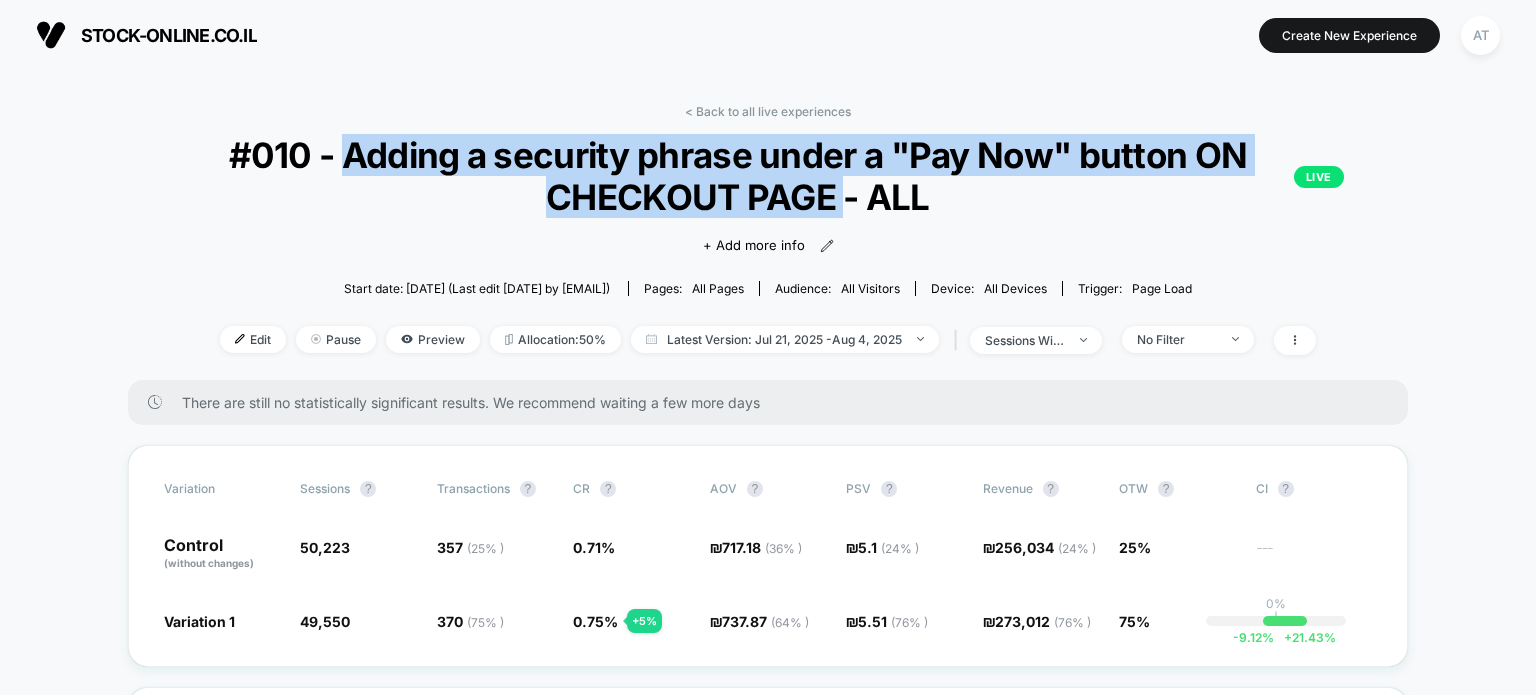 drag, startPoint x: 347, startPoint y: 145, endPoint x: 841, endPoint y: 206, distance: 497.75195 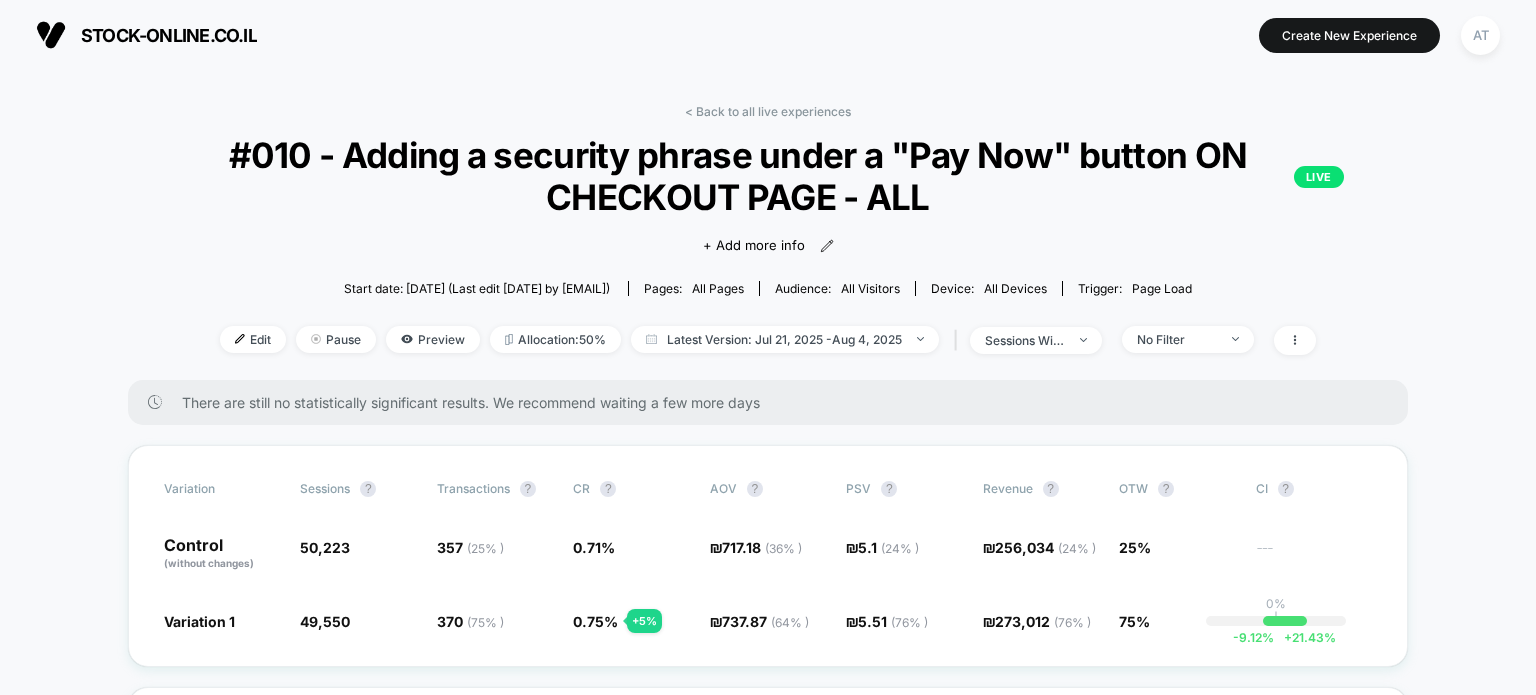 click on "Click to view images Click to edit experience details + Add more info" at bounding box center (768, 244) 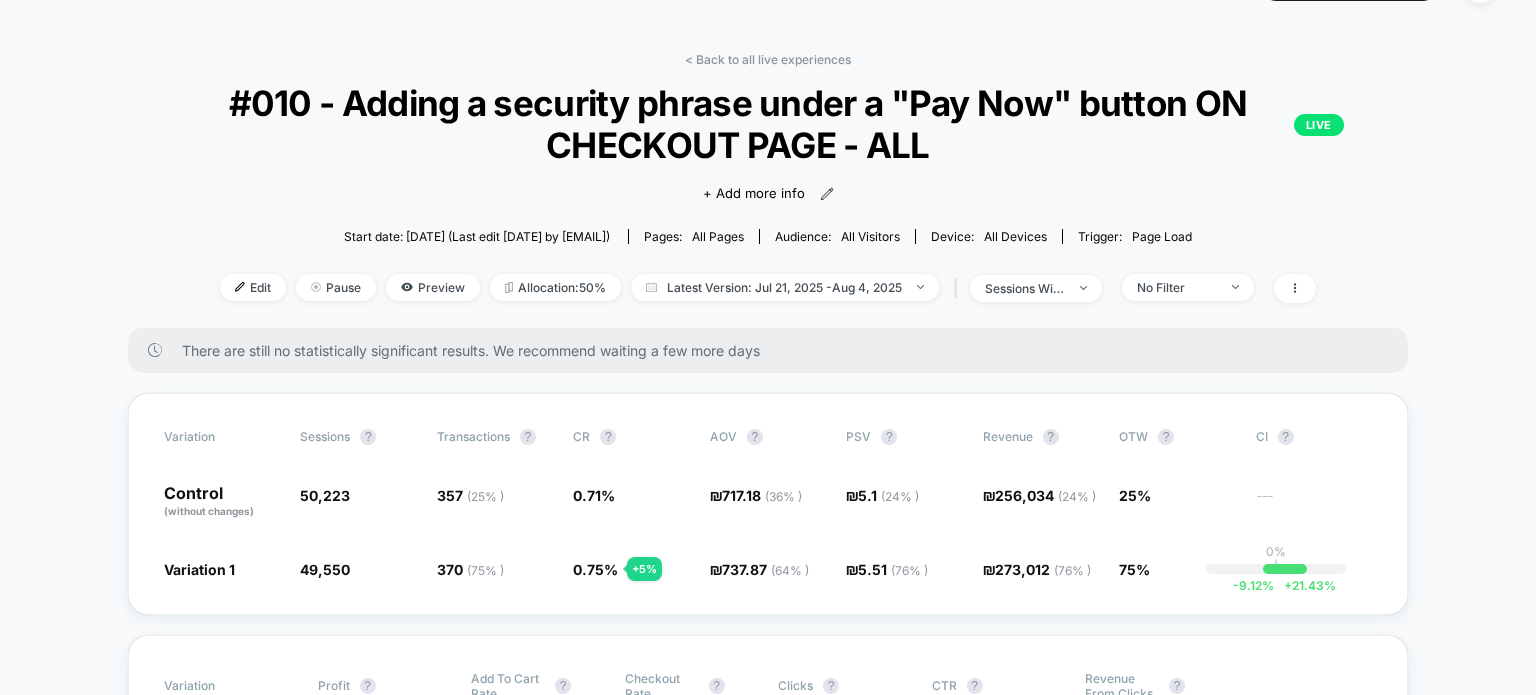 scroll, scrollTop: 100, scrollLeft: 0, axis: vertical 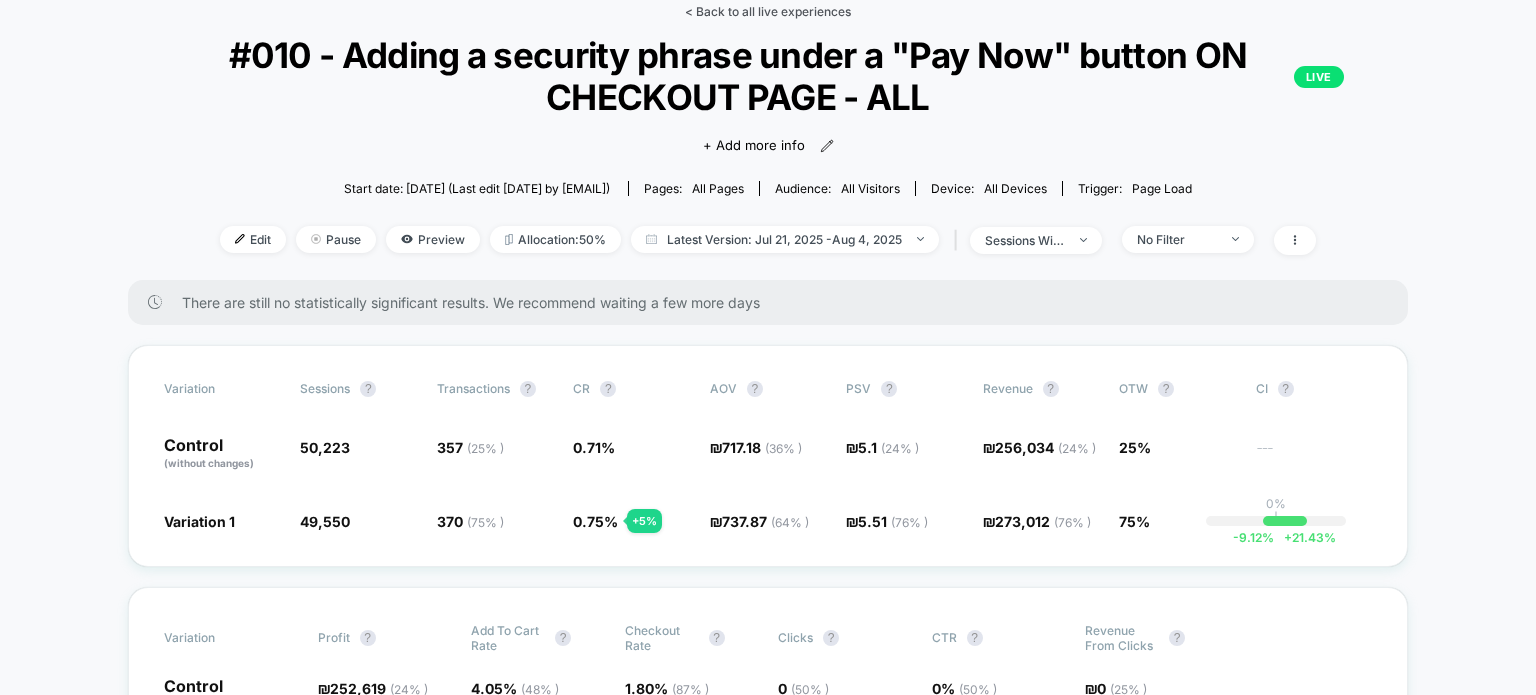 click on "< Back to all live experiences" at bounding box center (768, 11) 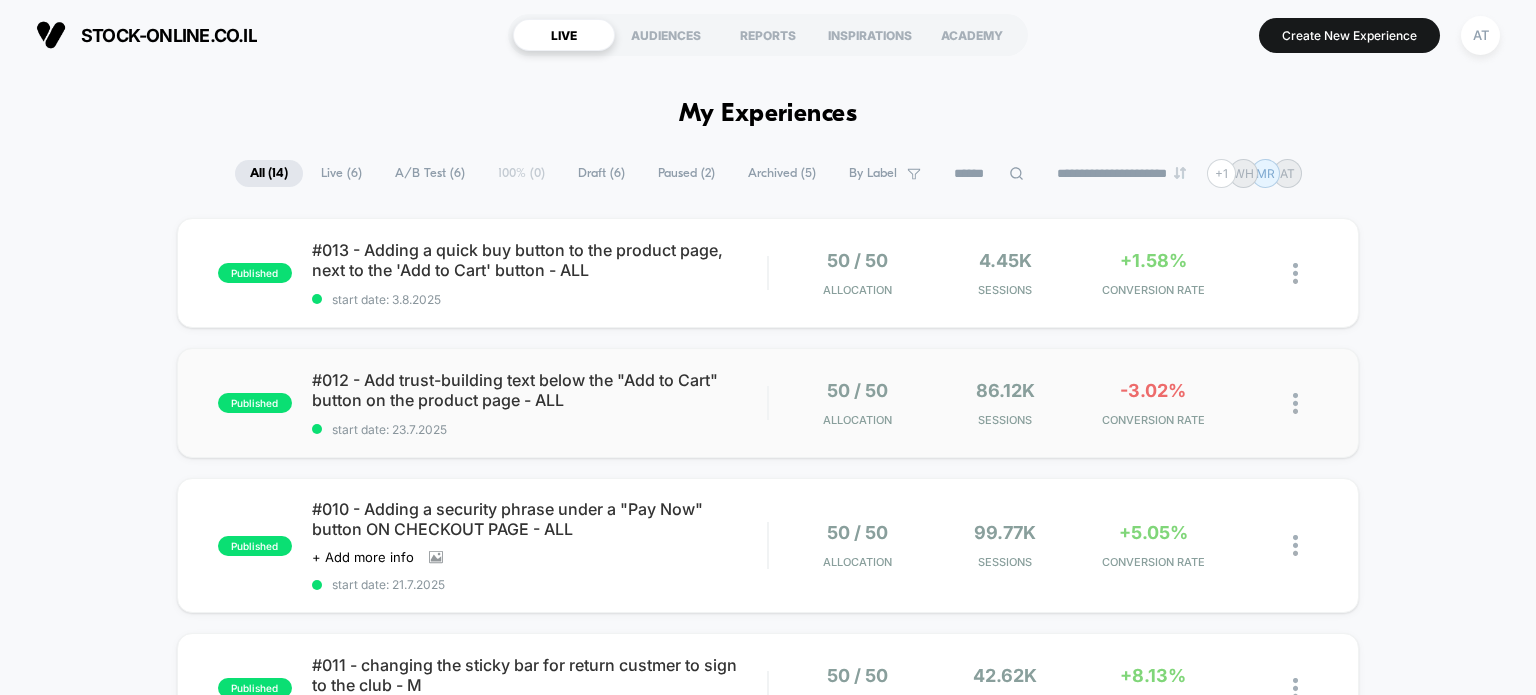 scroll, scrollTop: 100, scrollLeft: 0, axis: vertical 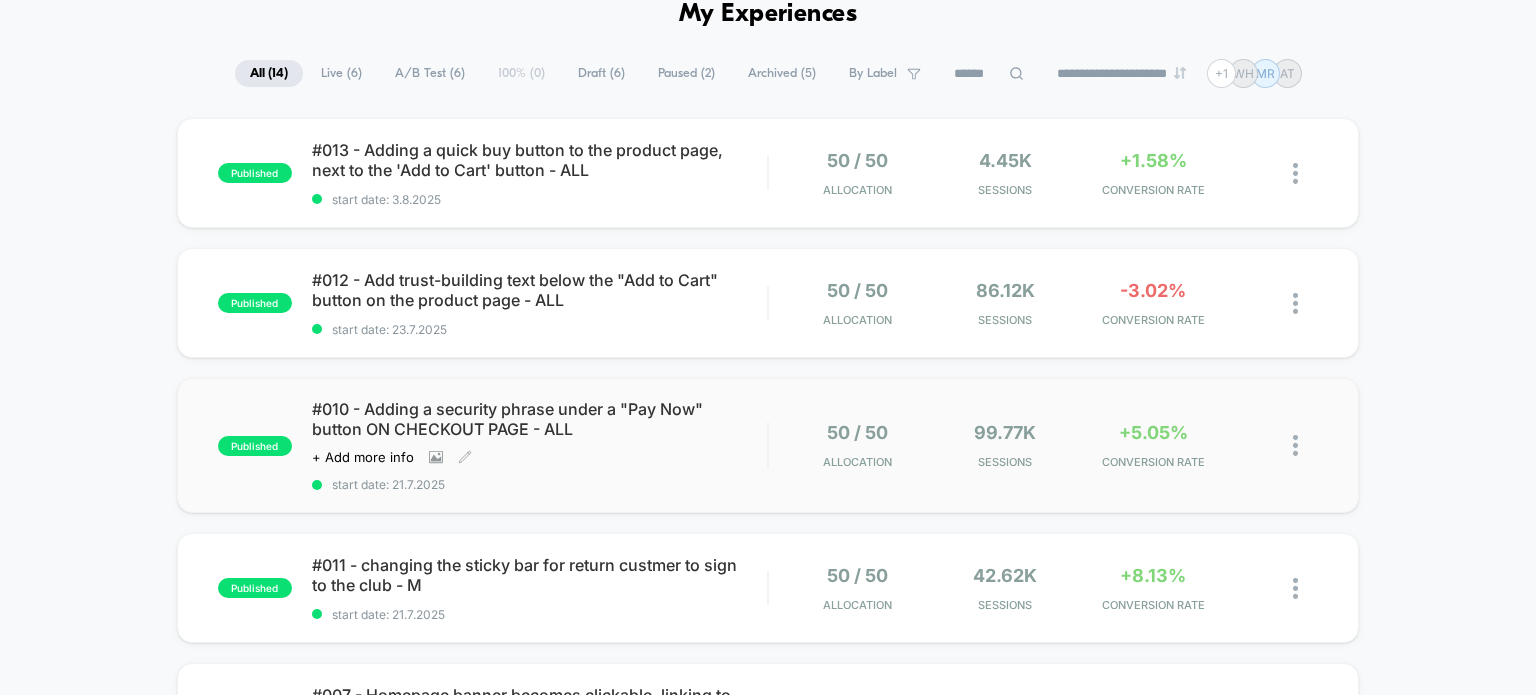 click on "#010 - Adding a security phrase under a "Pay Now" button ON CHECKOUT PAGE - ALL Click to view images Click to edit experience details + Add more info start date: [DATE]" at bounding box center (540, 445) 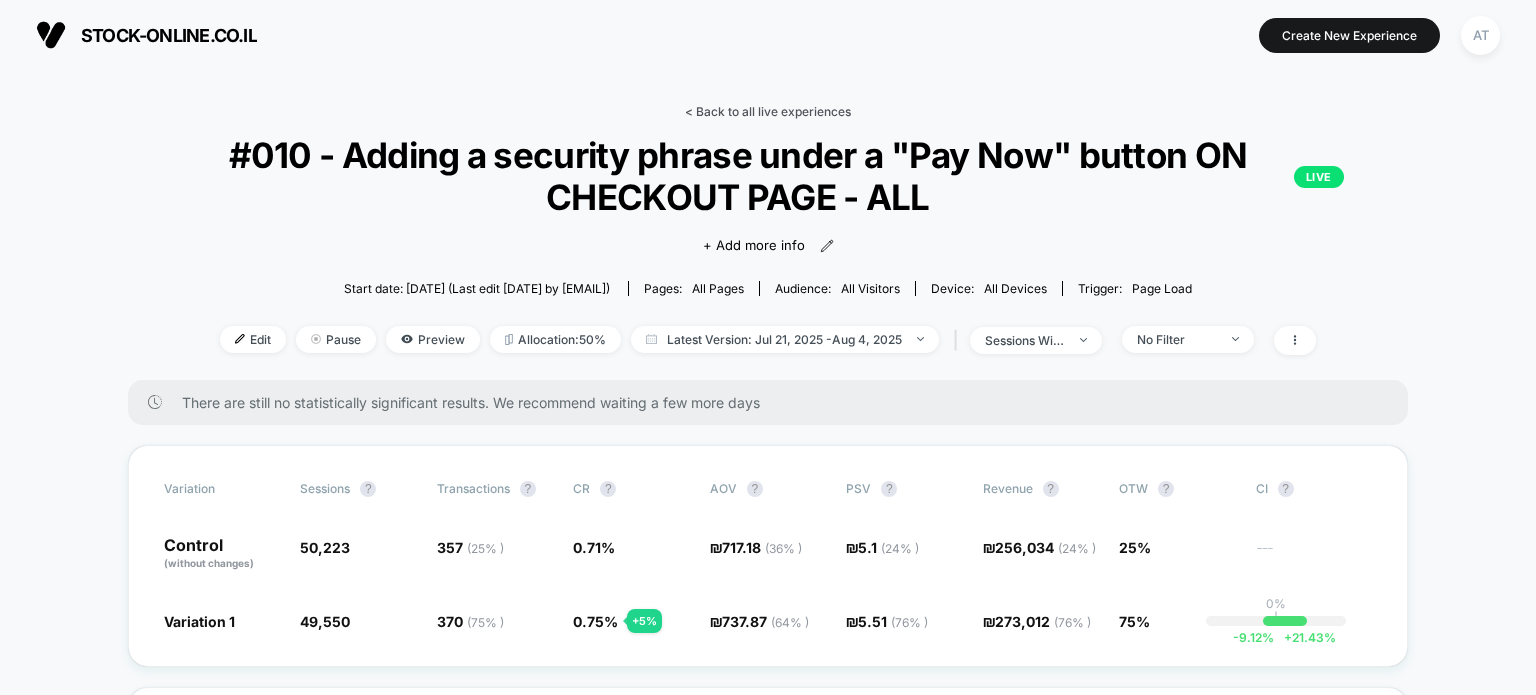 click on "< Back to all live experiences" at bounding box center [768, 111] 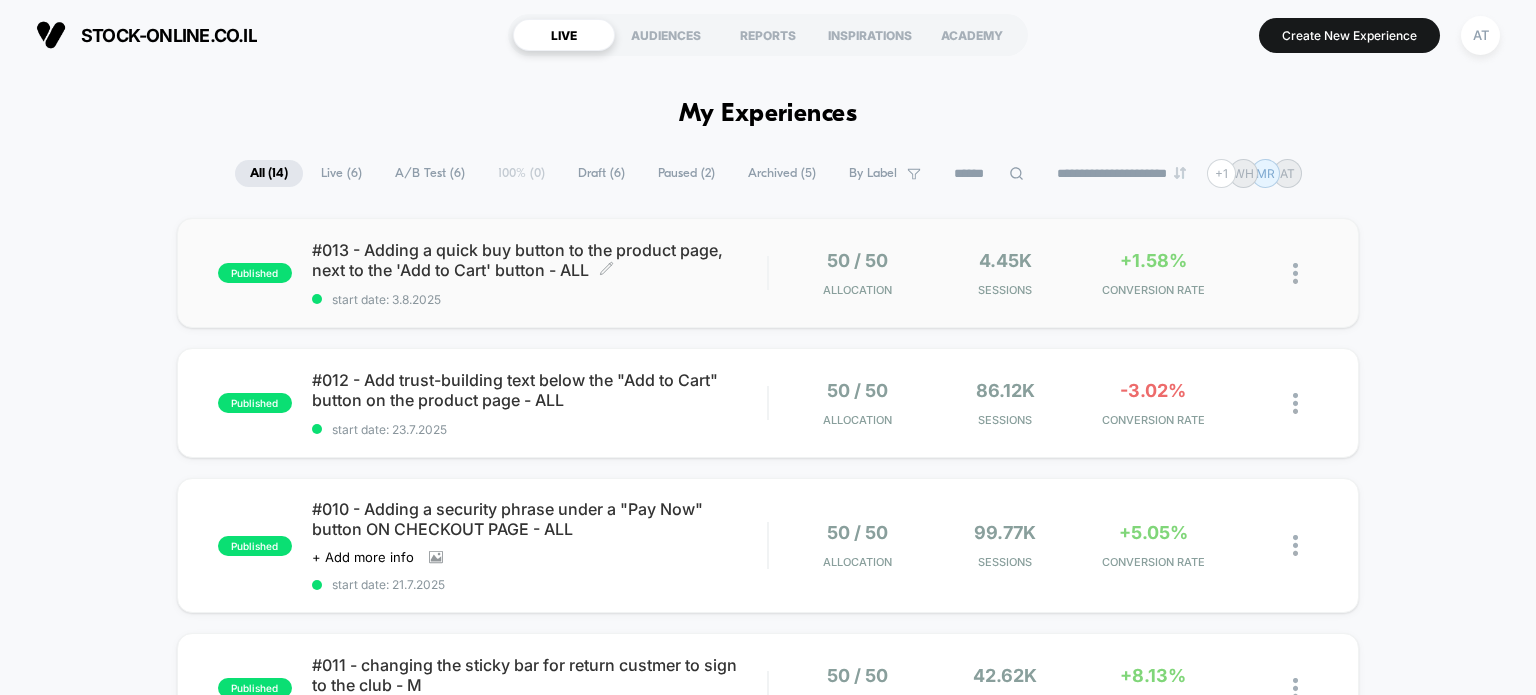 click on "start date: 3.8.2025" at bounding box center (540, 299) 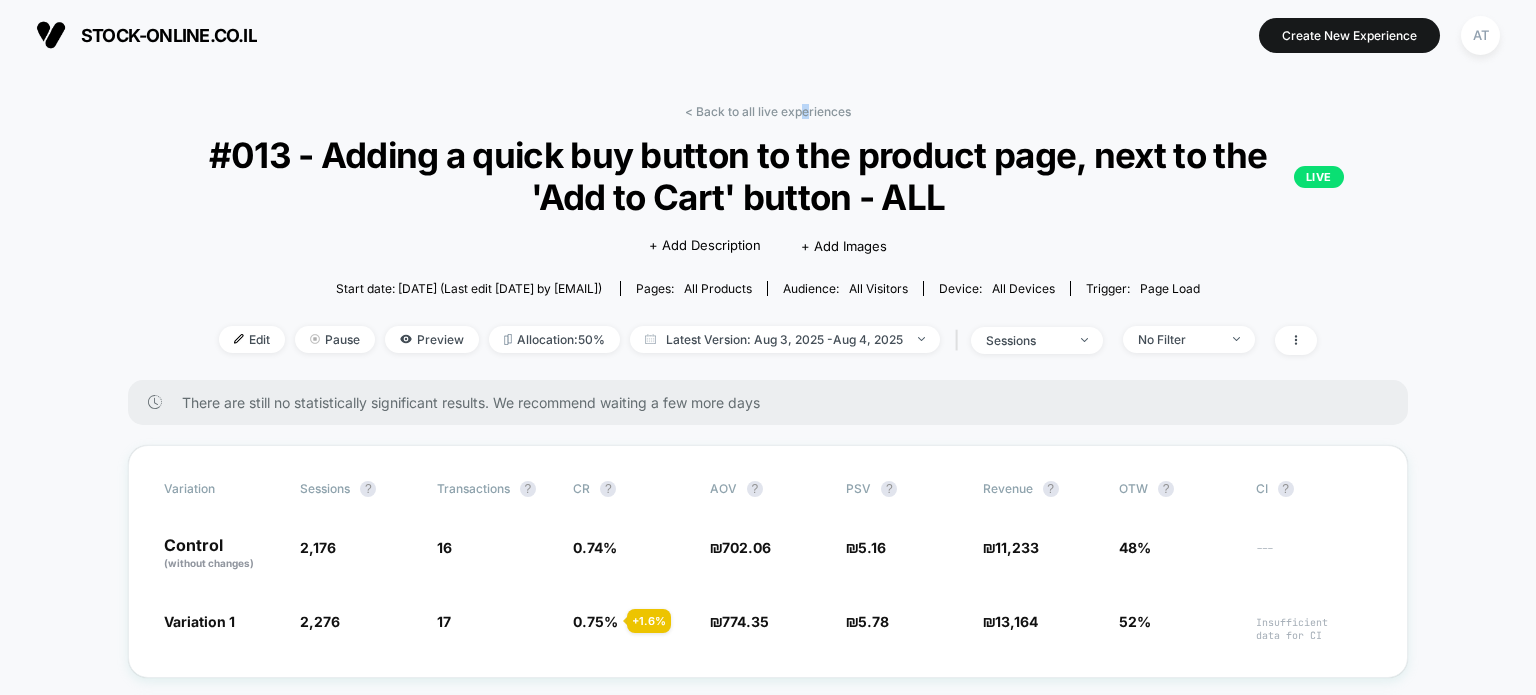 click on "< Back to all live experiences" at bounding box center (768, 111) 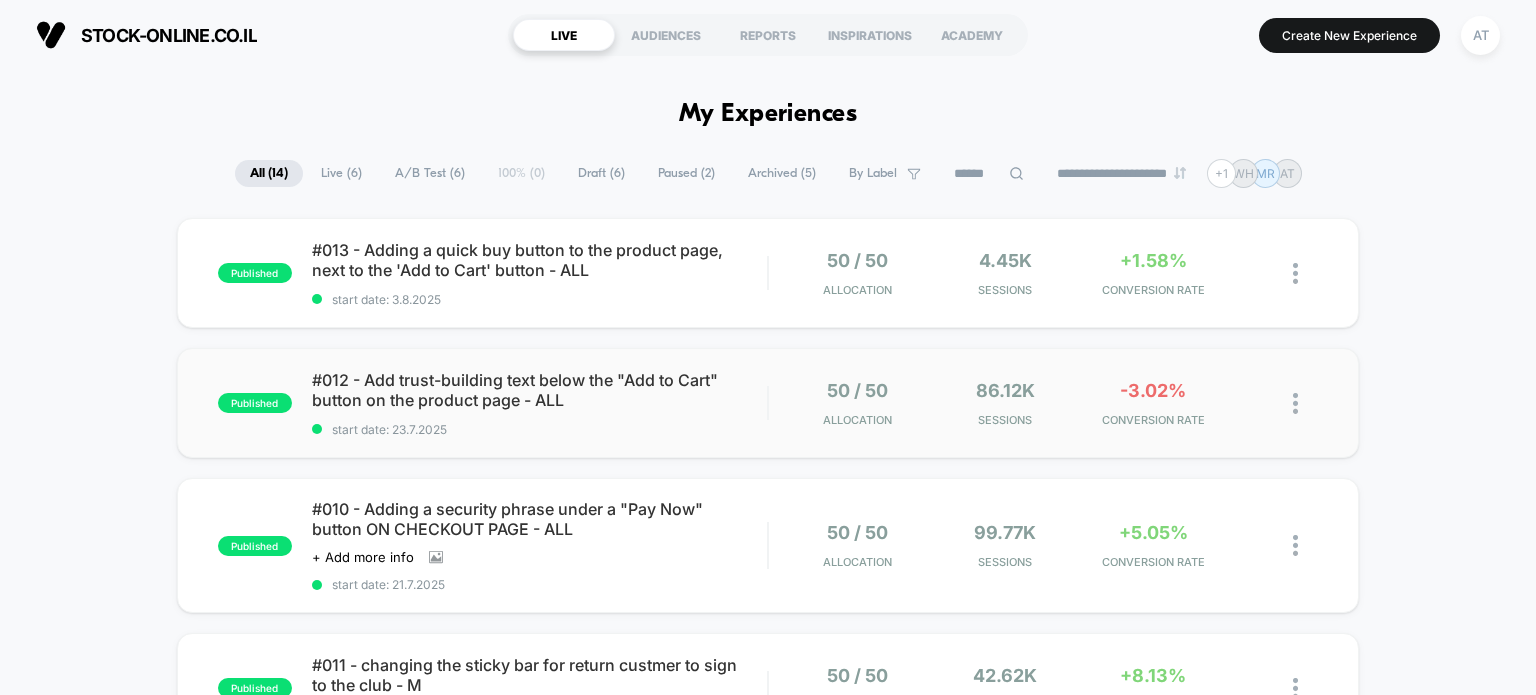 scroll, scrollTop: 200, scrollLeft: 0, axis: vertical 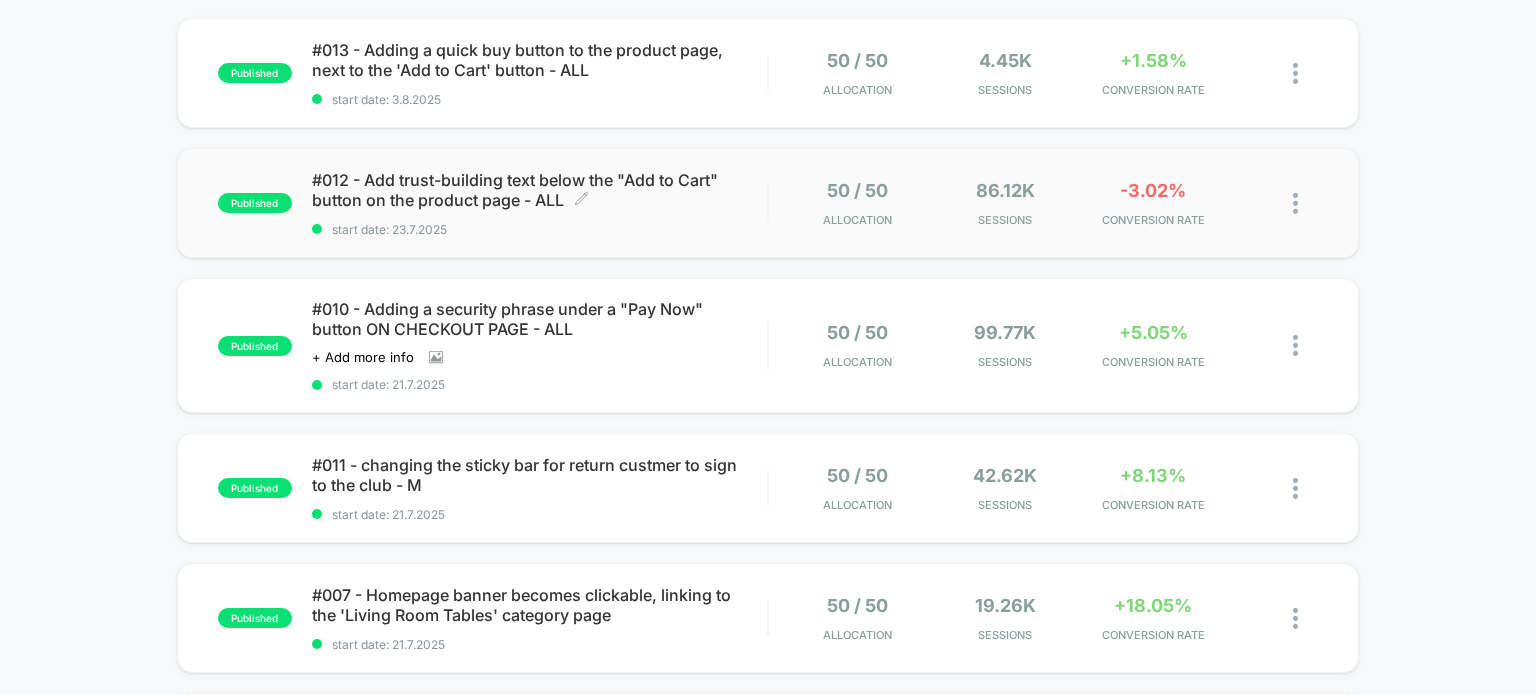 click on "#012 - Add trust-building text below the "Add to Cart" button on the product page - ALL Click to edit experience details" at bounding box center (540, 190) 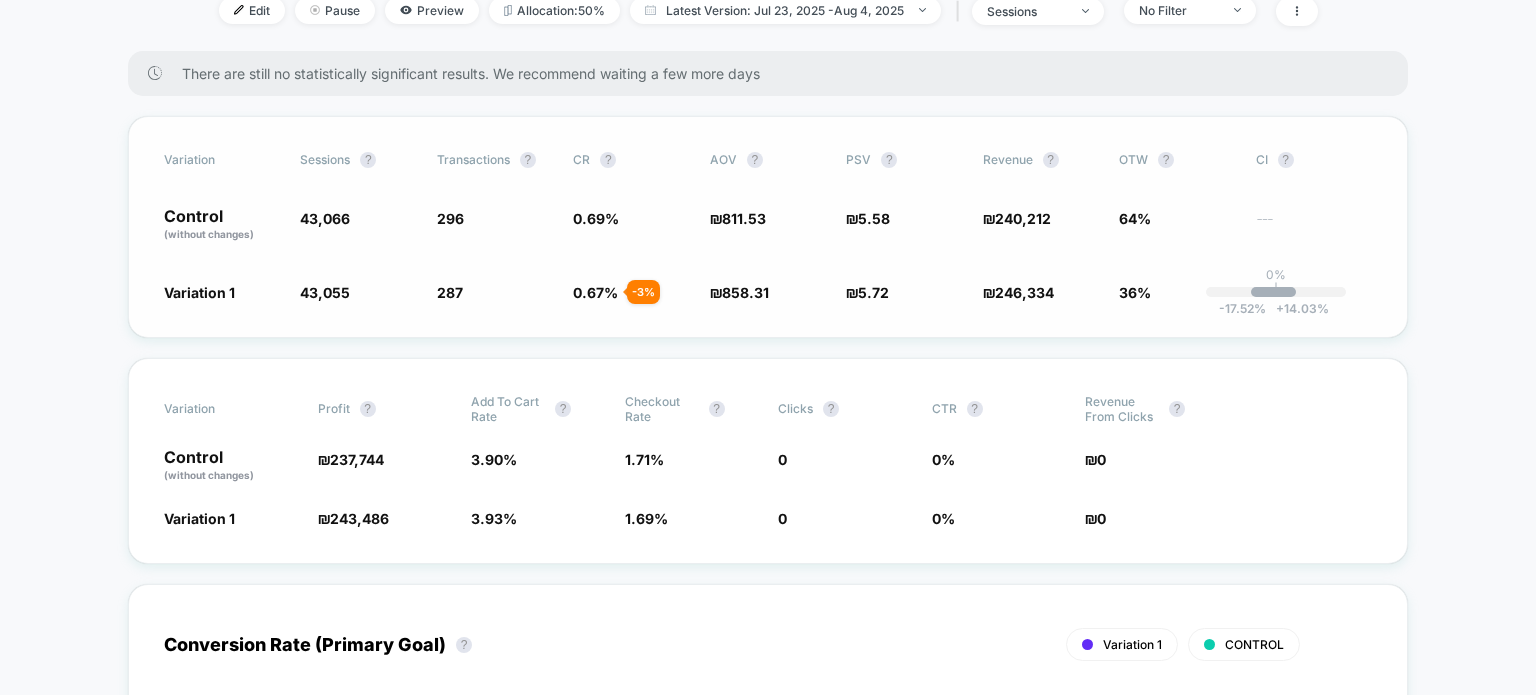 scroll, scrollTop: 400, scrollLeft: 0, axis: vertical 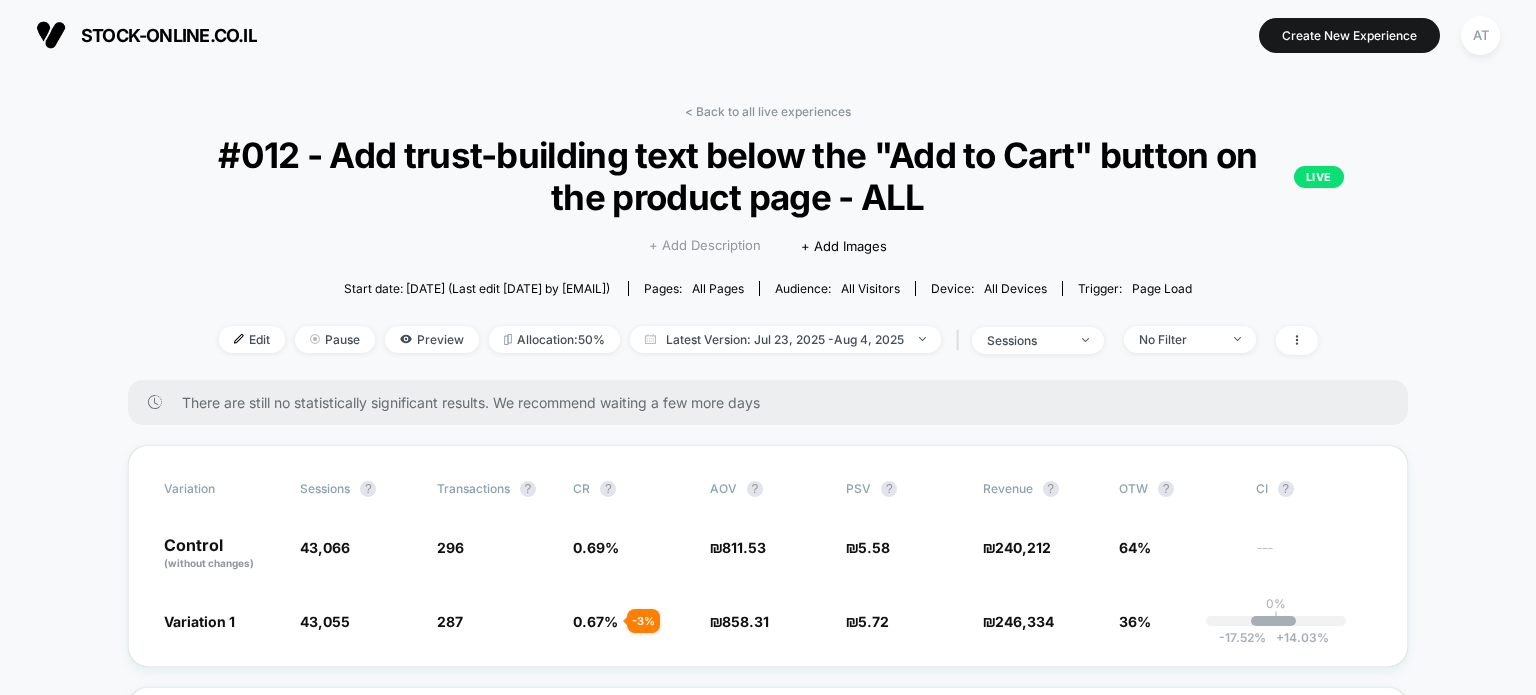 click on "+ Add Description" at bounding box center (705, 246) 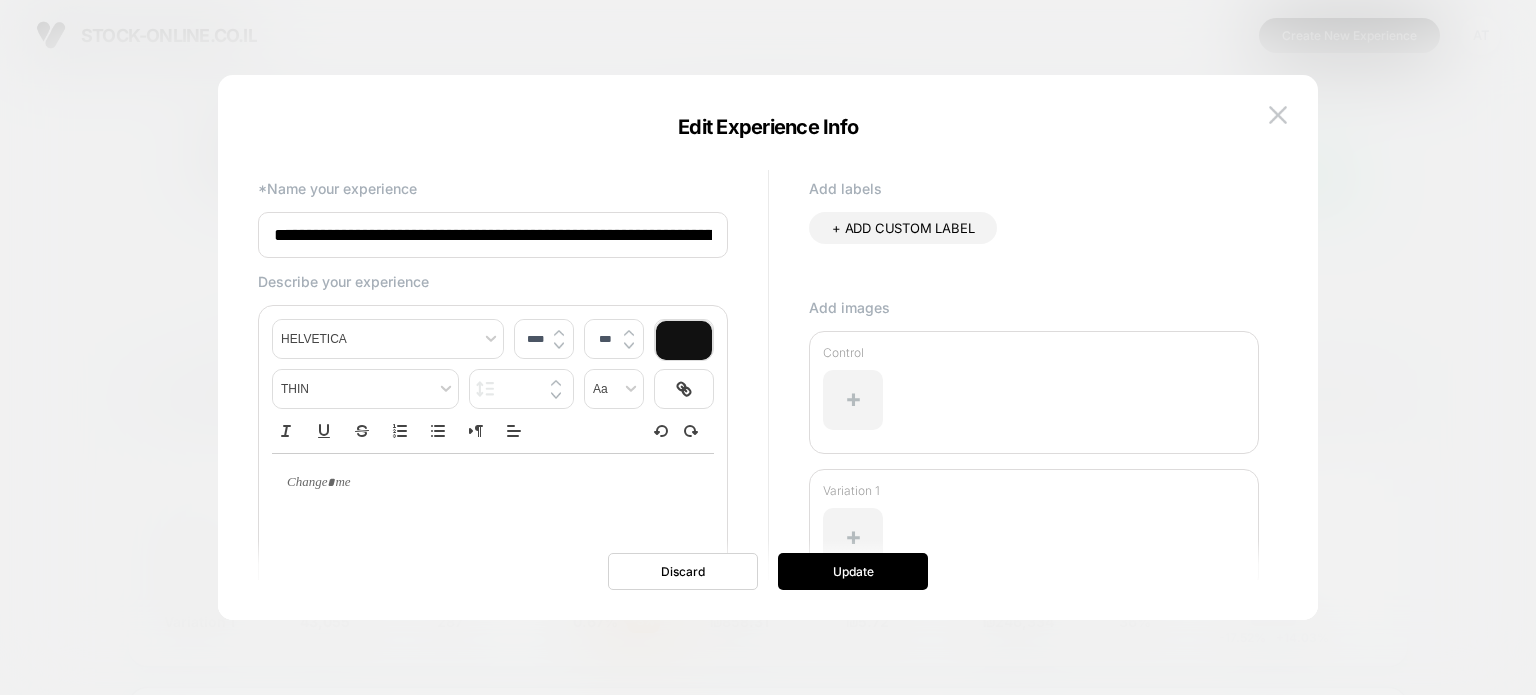 click on "**********" at bounding box center (758, 347) 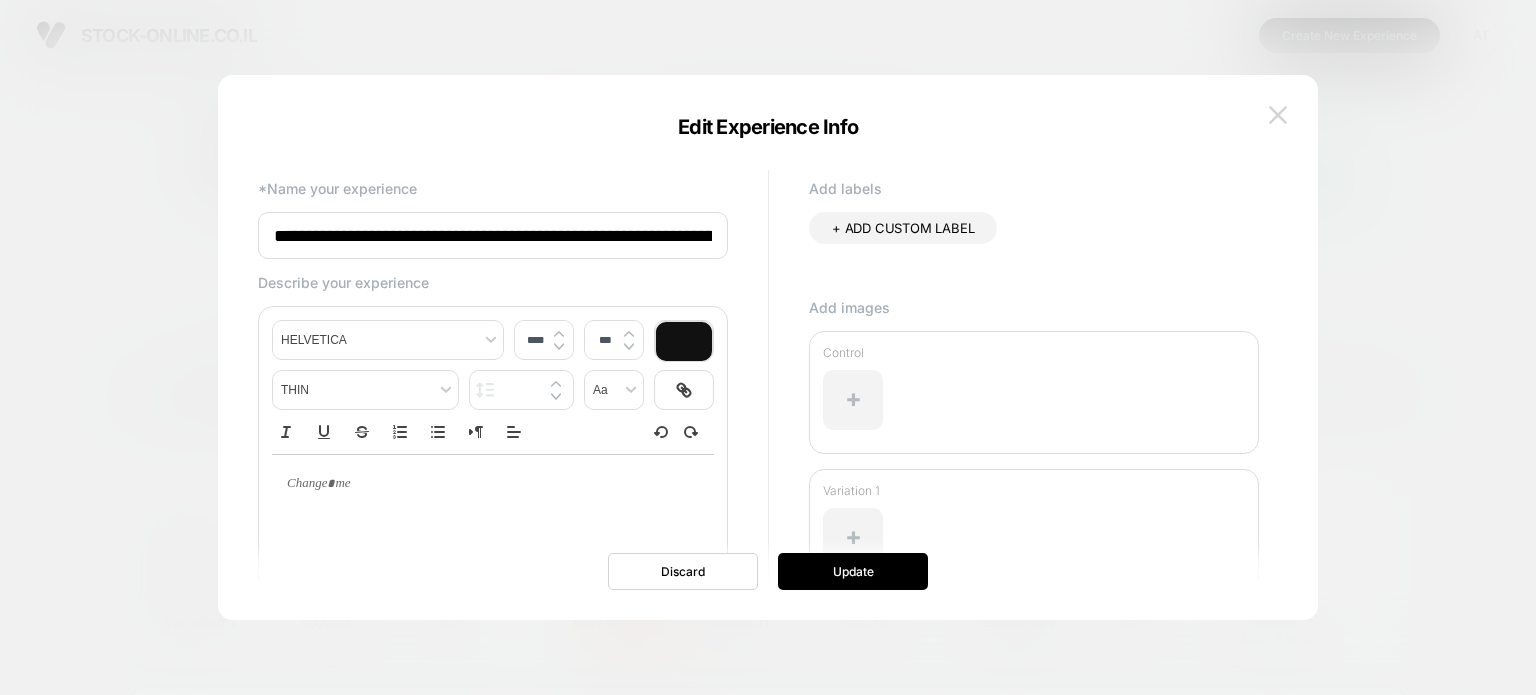 click at bounding box center (1278, 114) 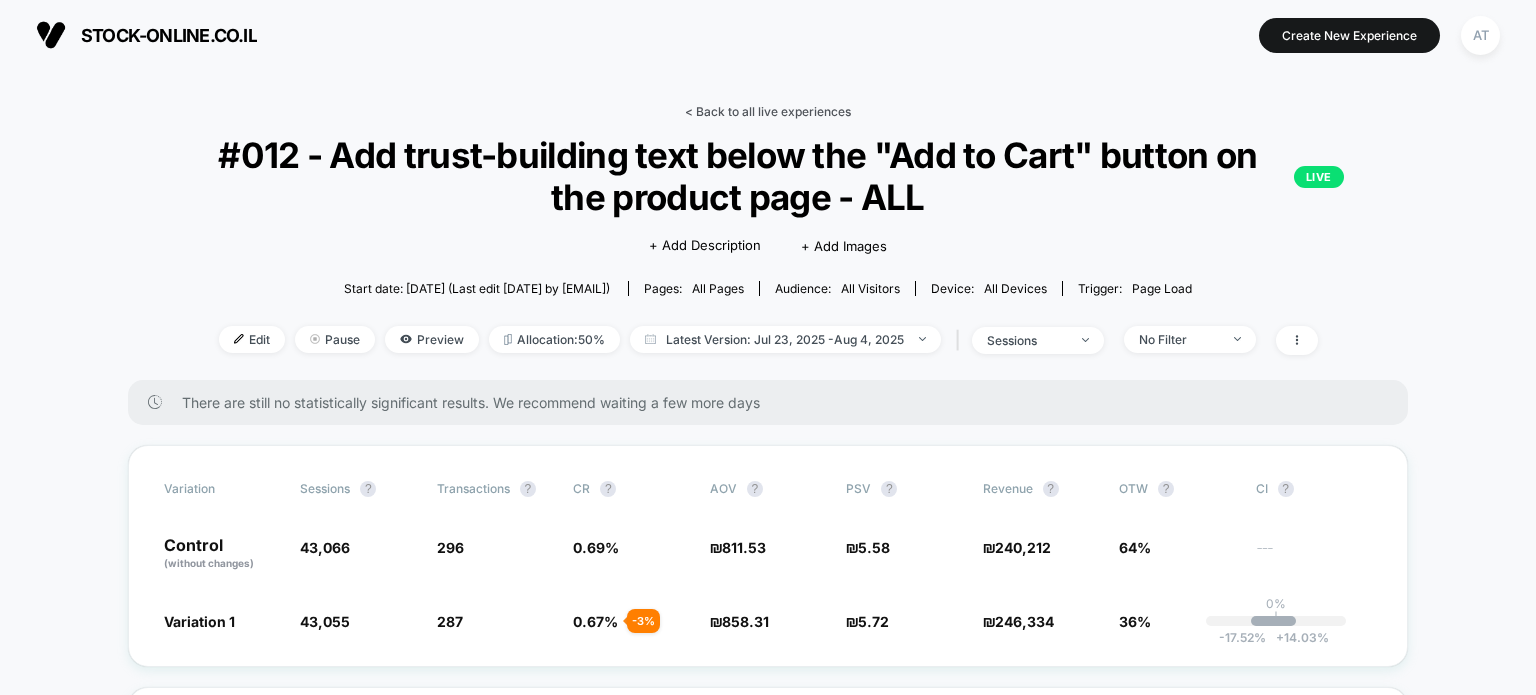 click on "< Back to all live experiences" at bounding box center (768, 111) 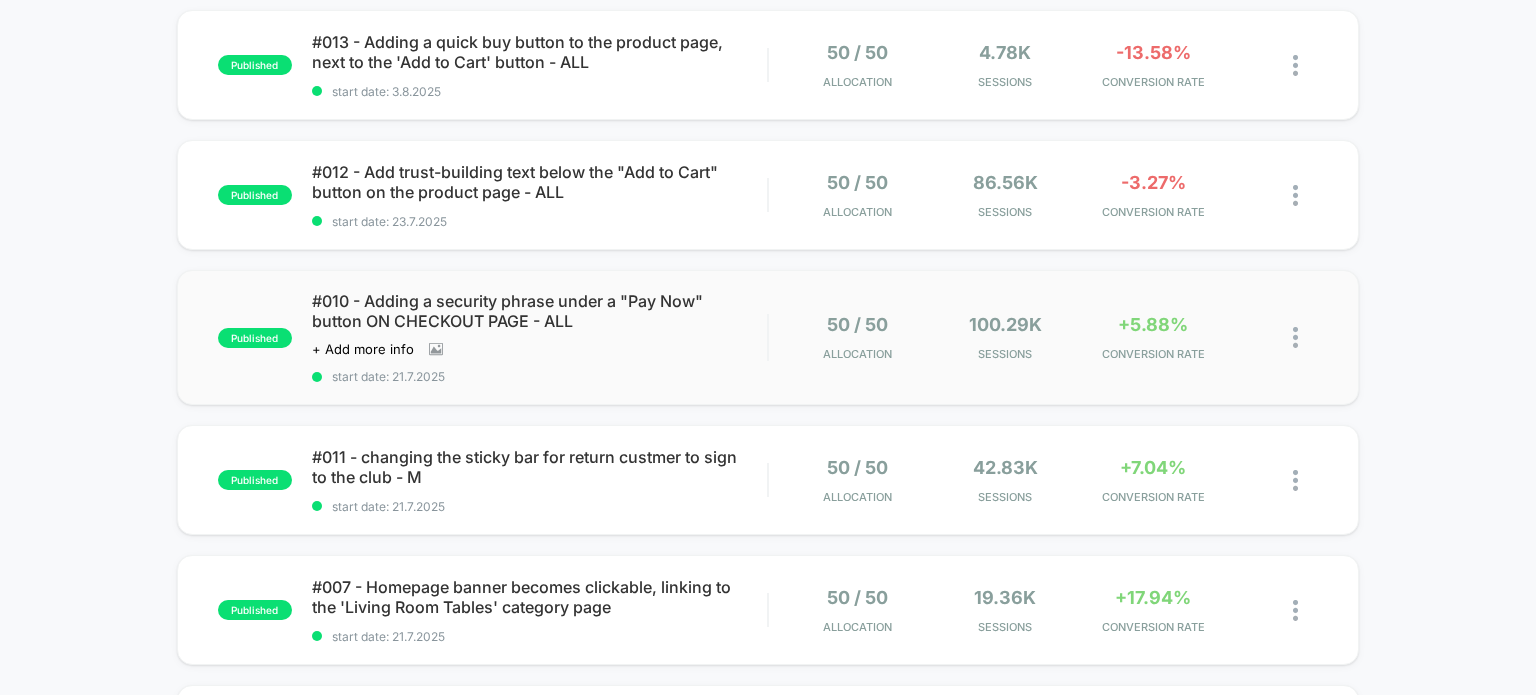 scroll, scrollTop: 200, scrollLeft: 0, axis: vertical 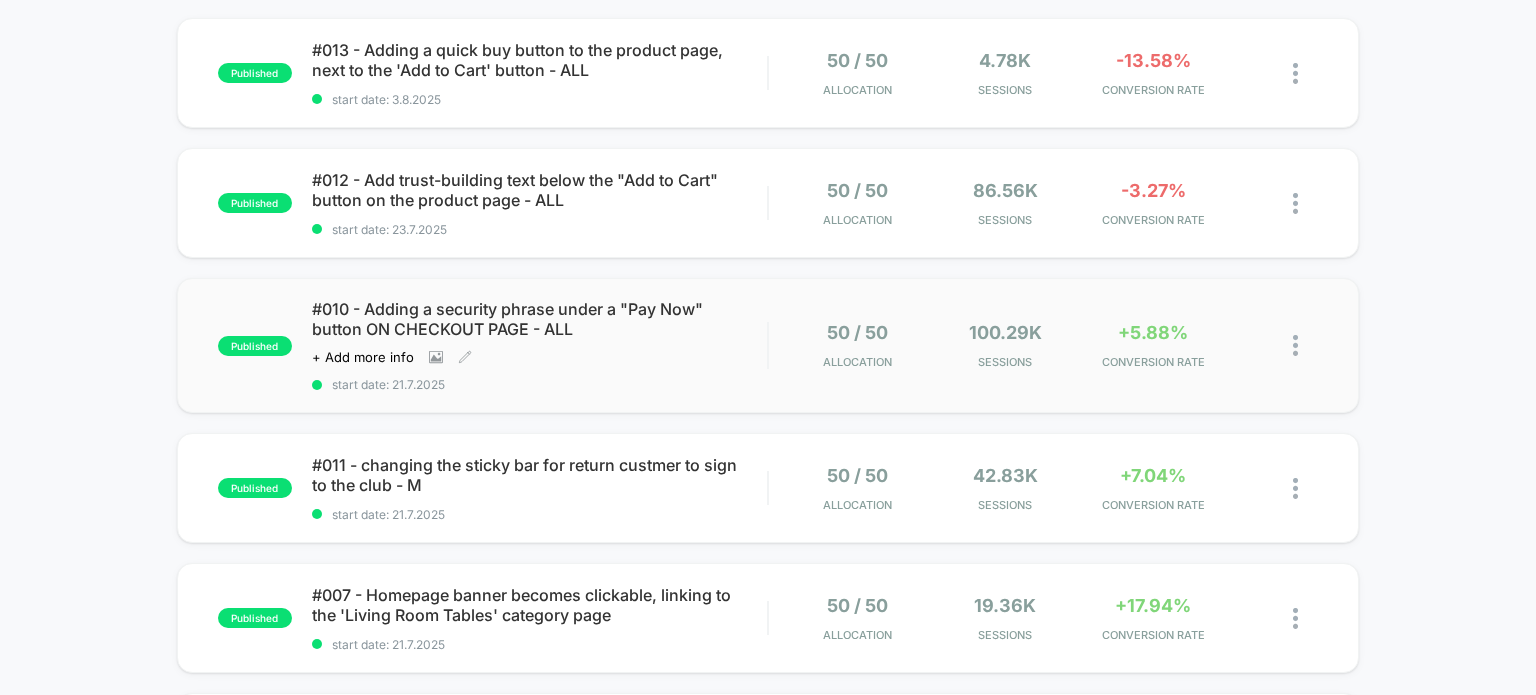 click on "#010 - Adding a security phrase under a "Pay Now" button ON CHECKOUT PAGE - ALL" at bounding box center (540, 319) 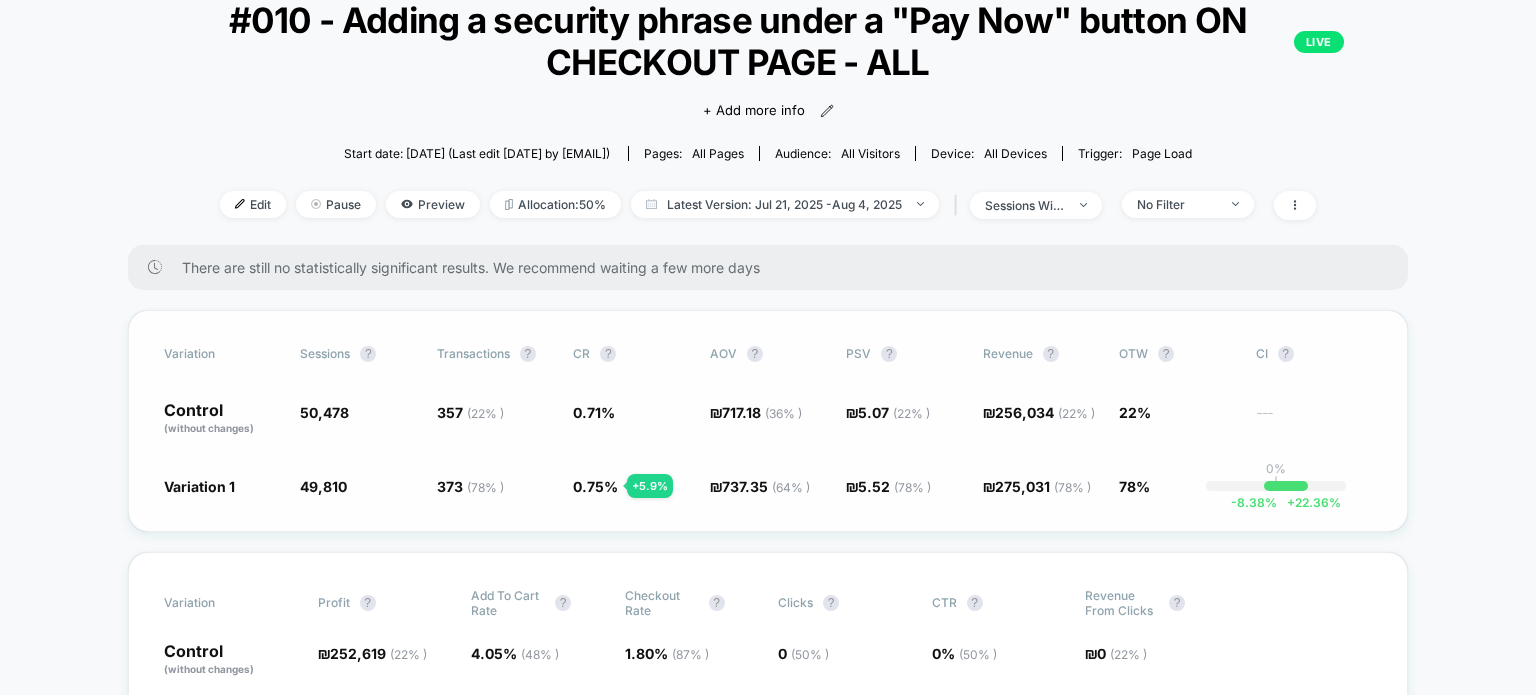 scroll, scrollTop: 200, scrollLeft: 0, axis: vertical 